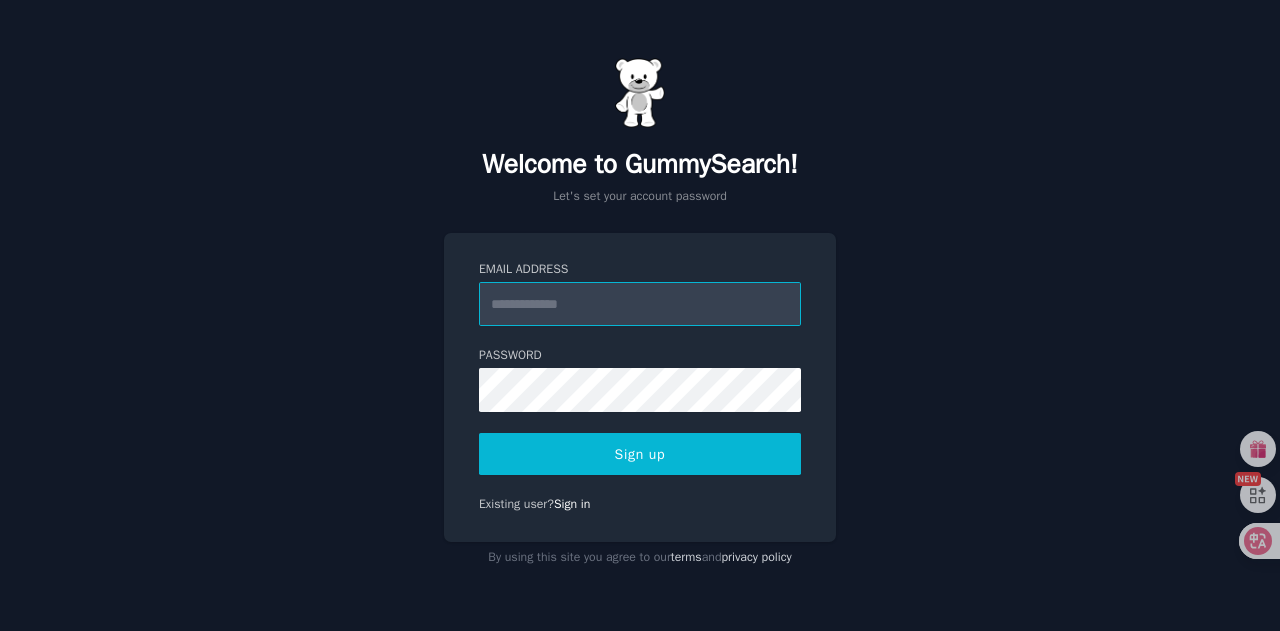 scroll, scrollTop: 0, scrollLeft: 0, axis: both 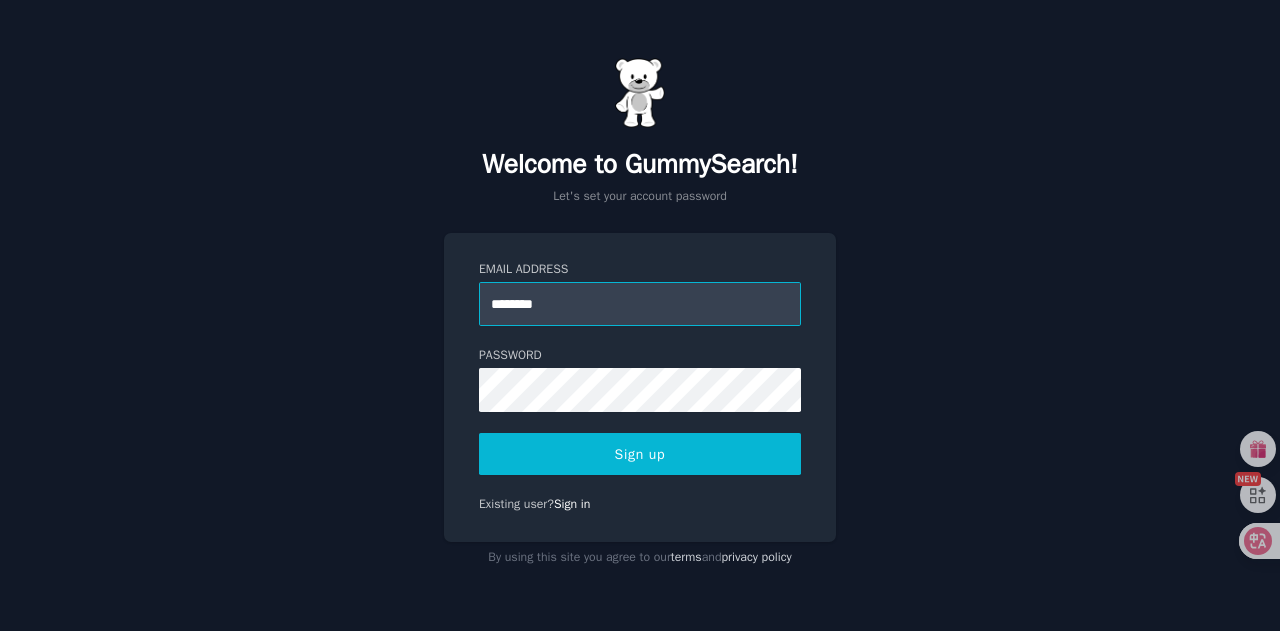 type on "**********" 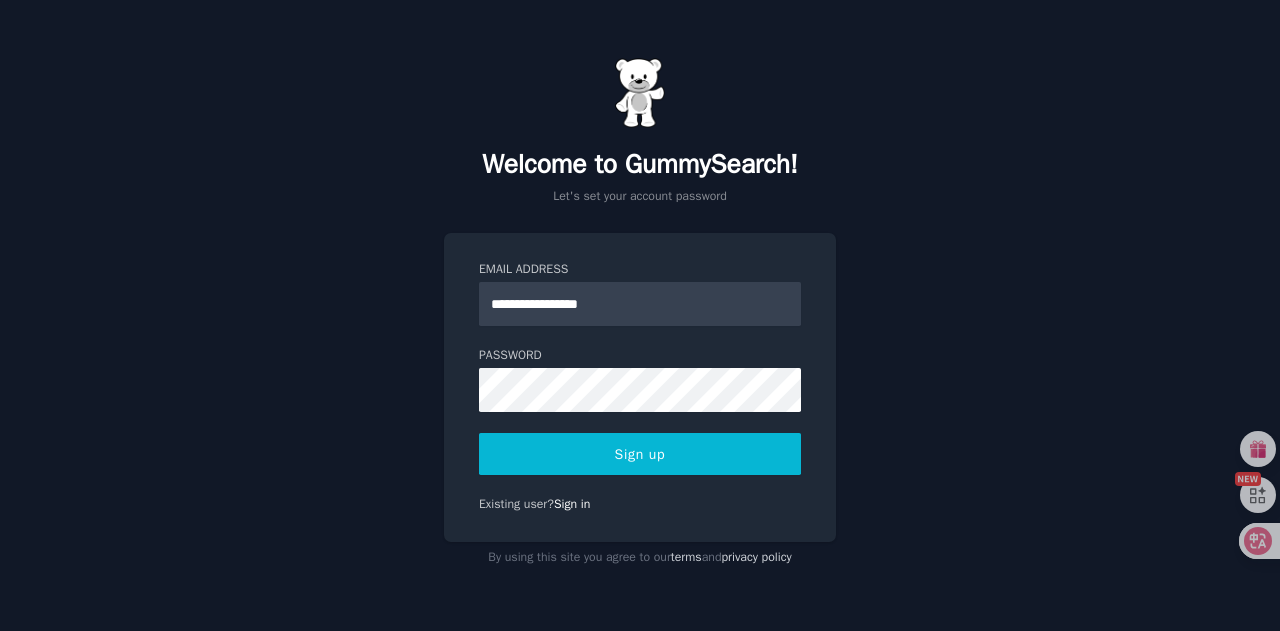 click on "Sign up" at bounding box center [640, 454] 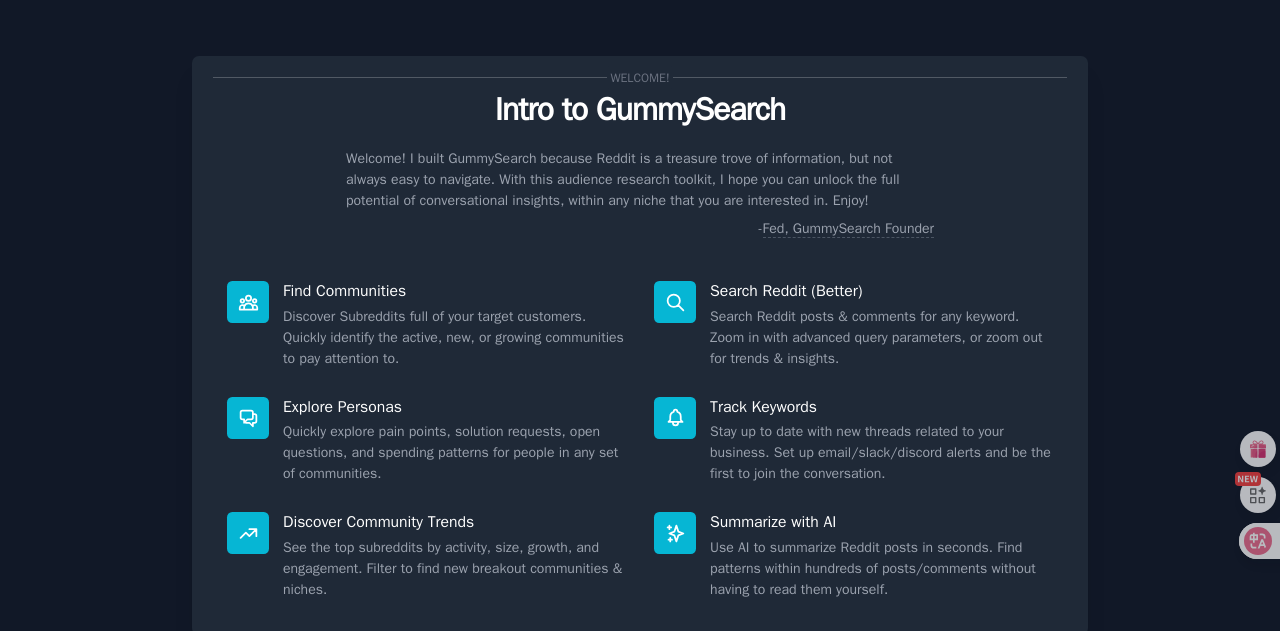 scroll, scrollTop: 0, scrollLeft: 0, axis: both 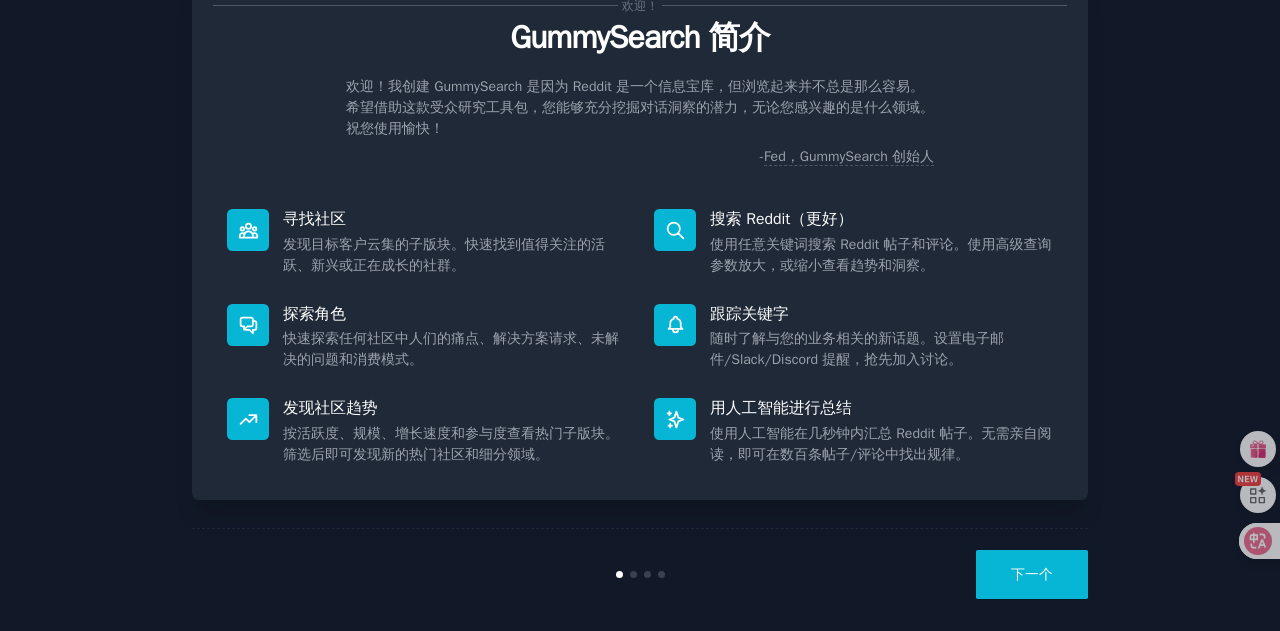 click on "下一个" at bounding box center [1032, 574] 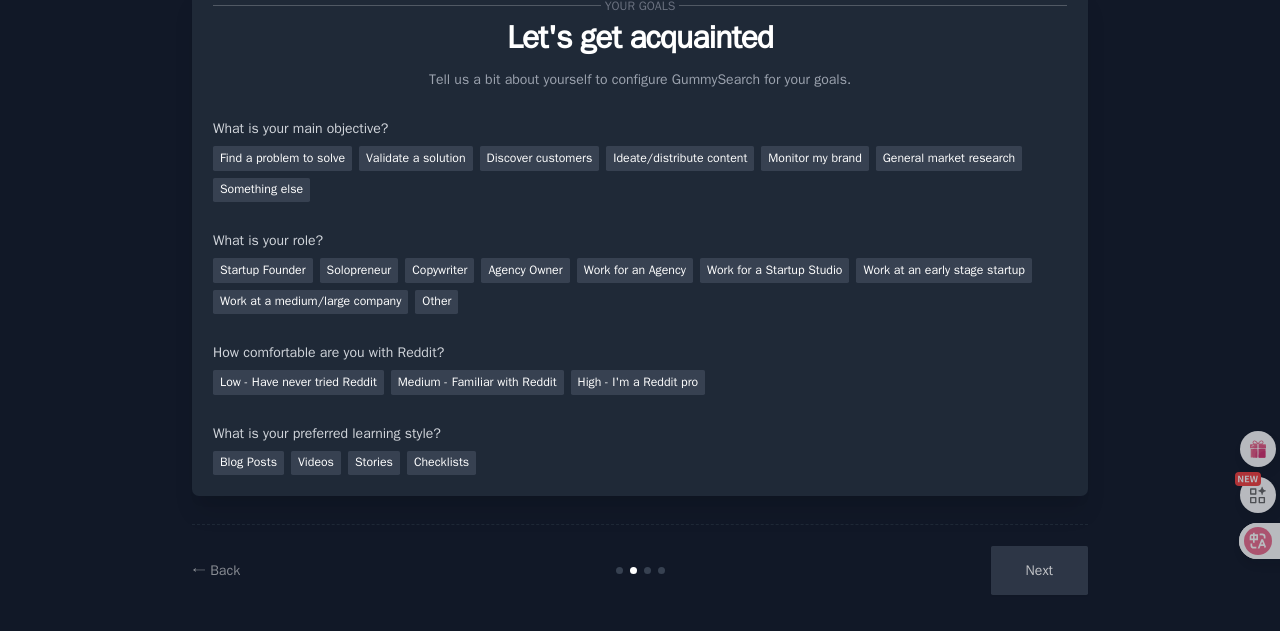 scroll, scrollTop: 53, scrollLeft: 0, axis: vertical 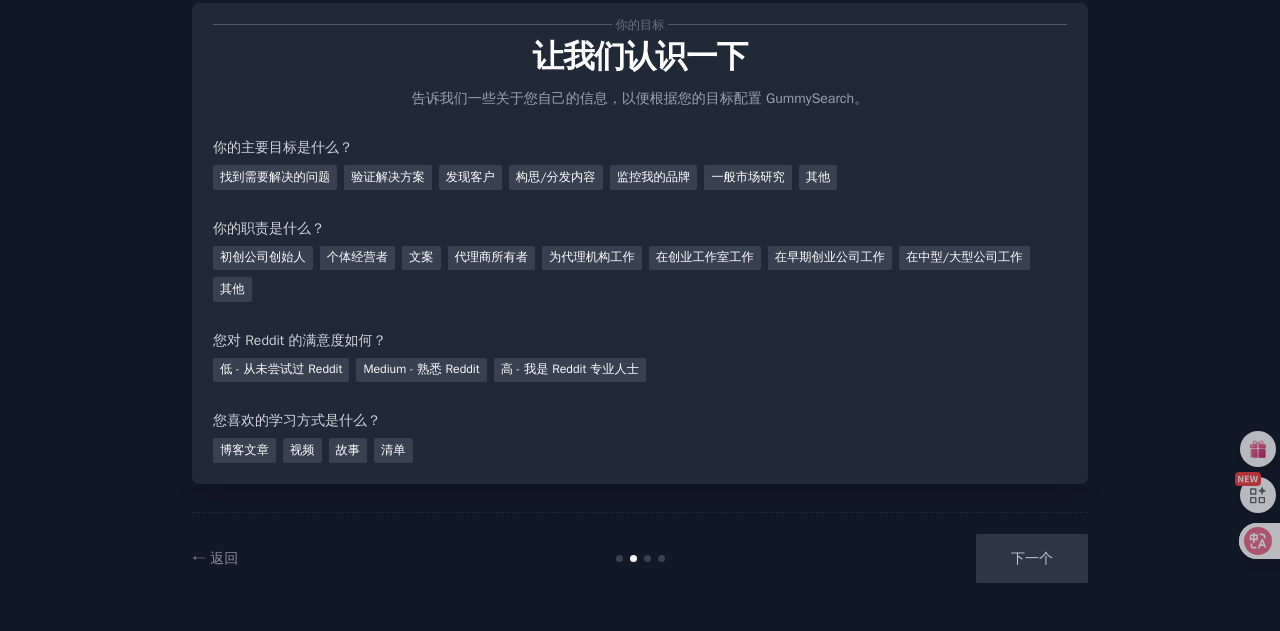 click on "下一个" at bounding box center (938, 558) 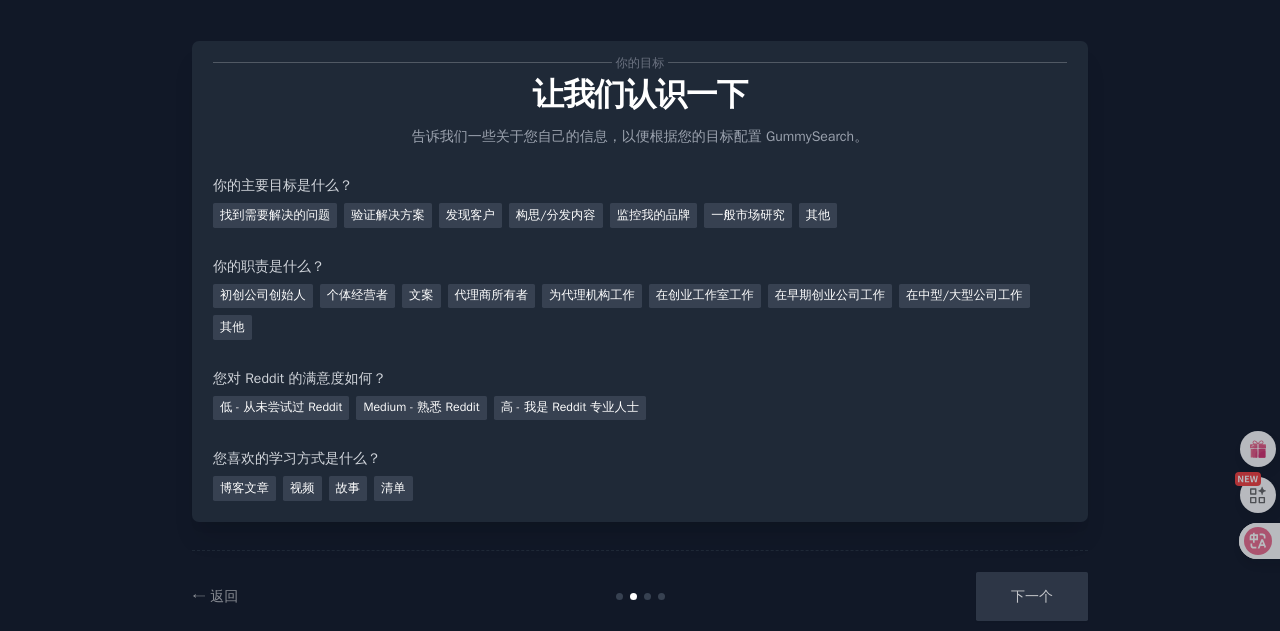 scroll, scrollTop: 14, scrollLeft: 0, axis: vertical 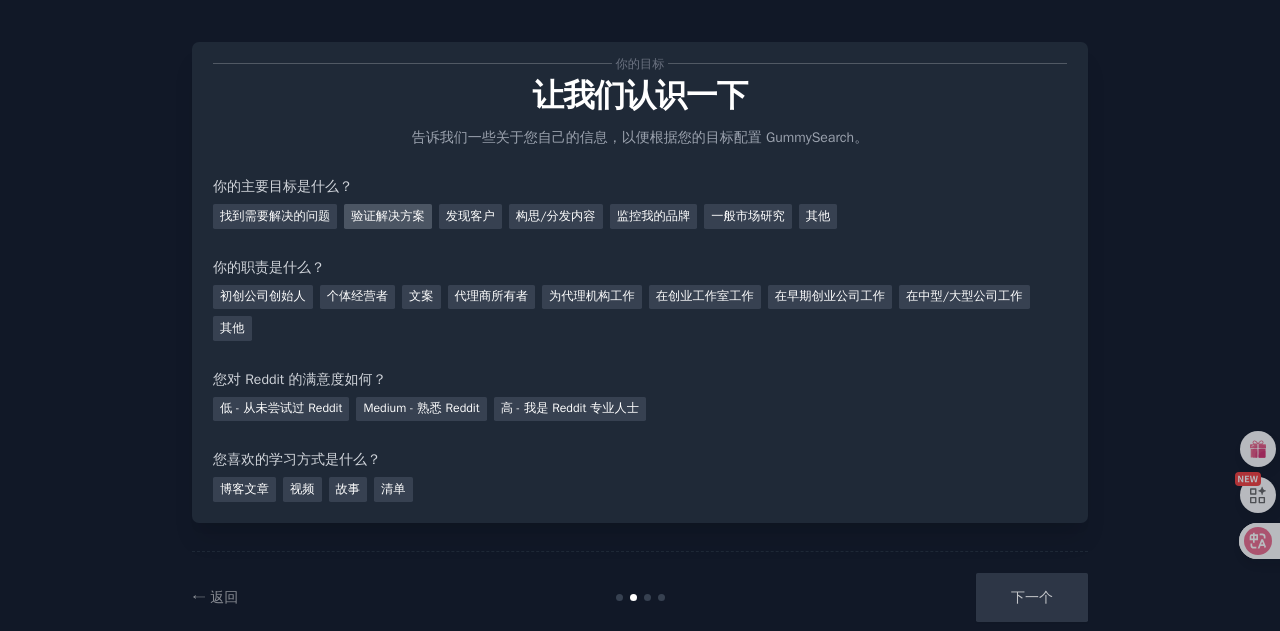 click on "验证解决方案" at bounding box center [388, 216] 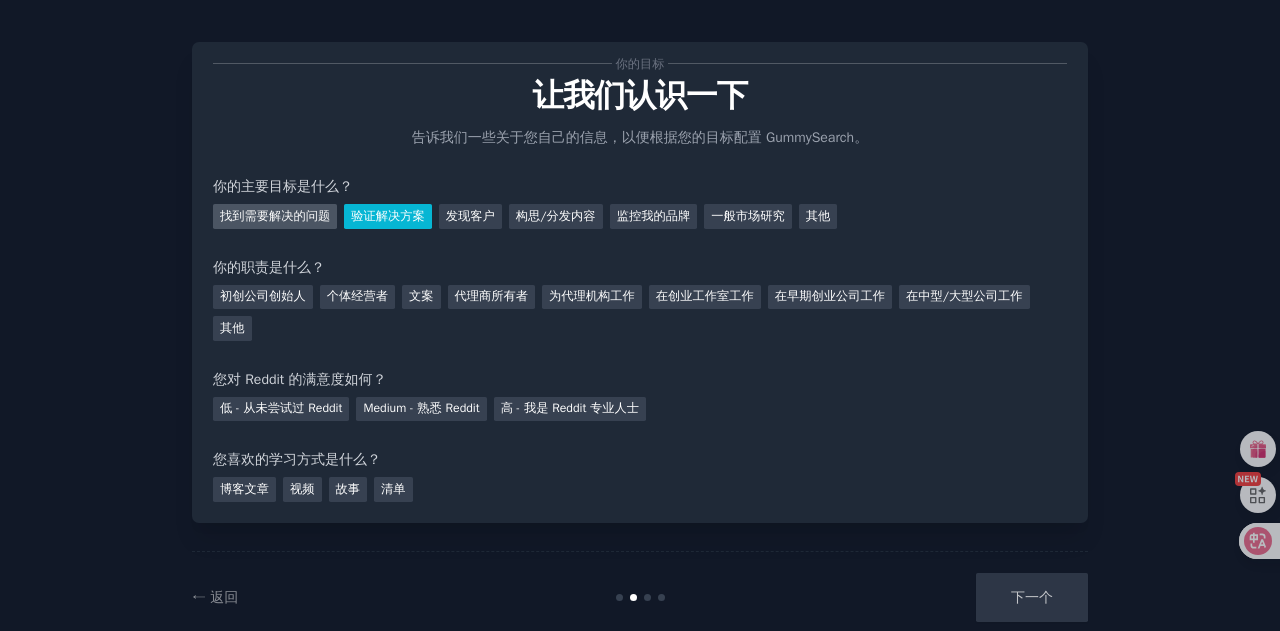 click on "找到需要解决的问题" at bounding box center (275, 216) 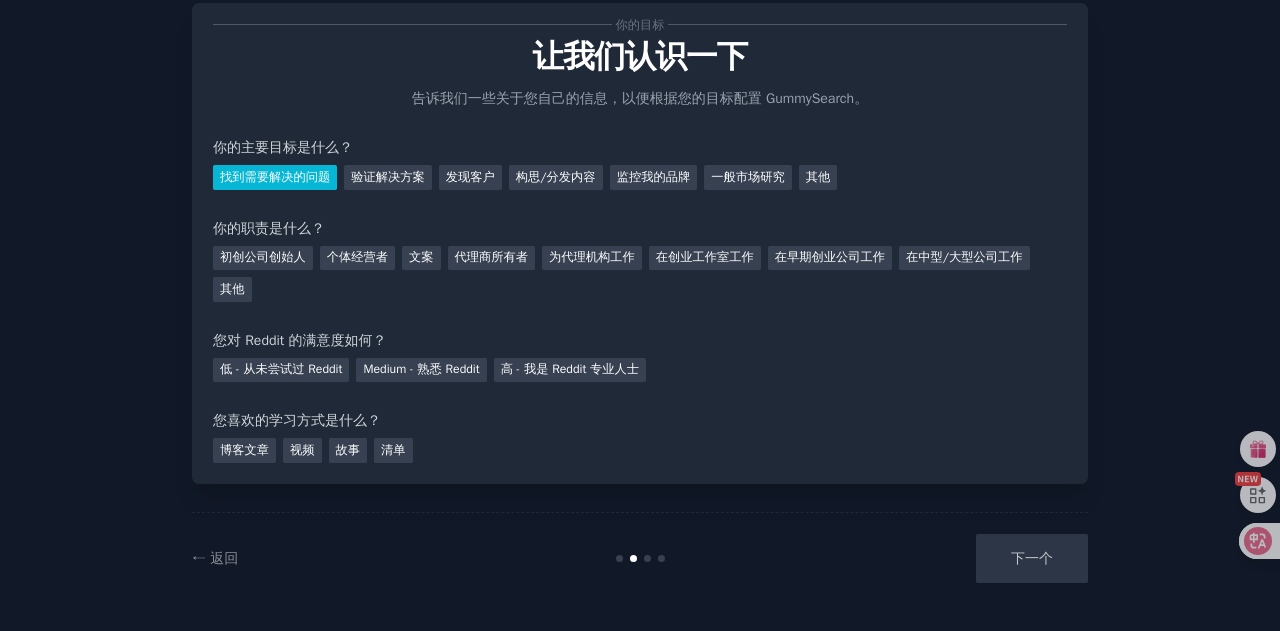 scroll, scrollTop: 53, scrollLeft: 0, axis: vertical 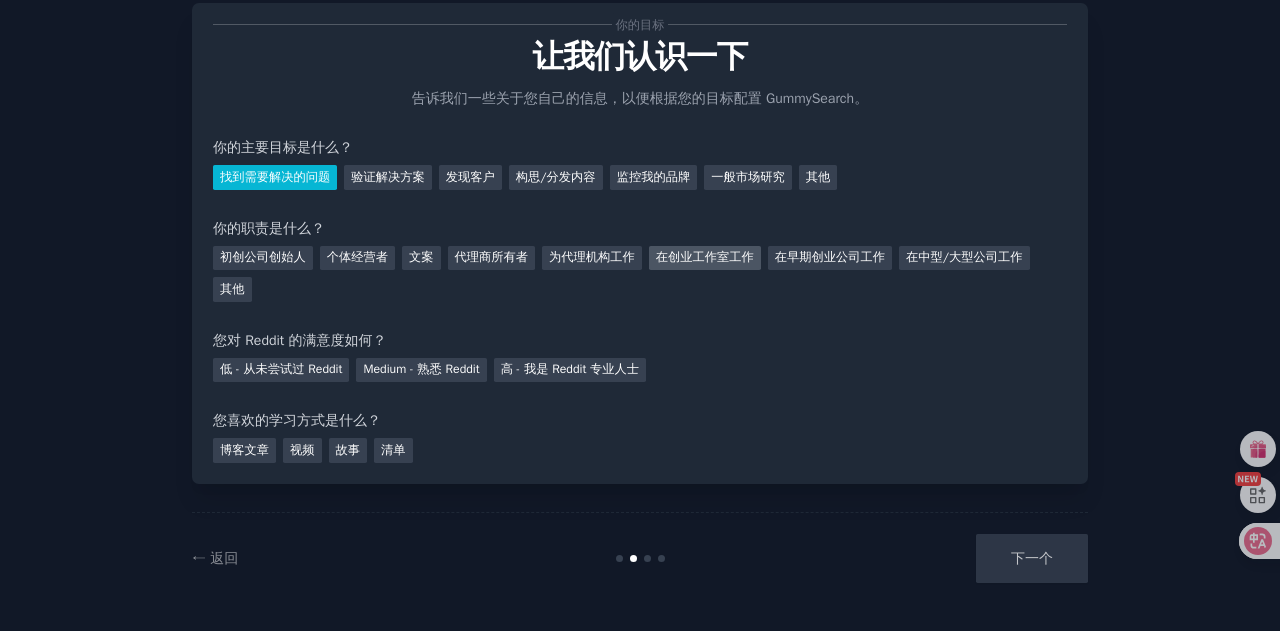 click on "在创业工作室工作" at bounding box center (705, 257) 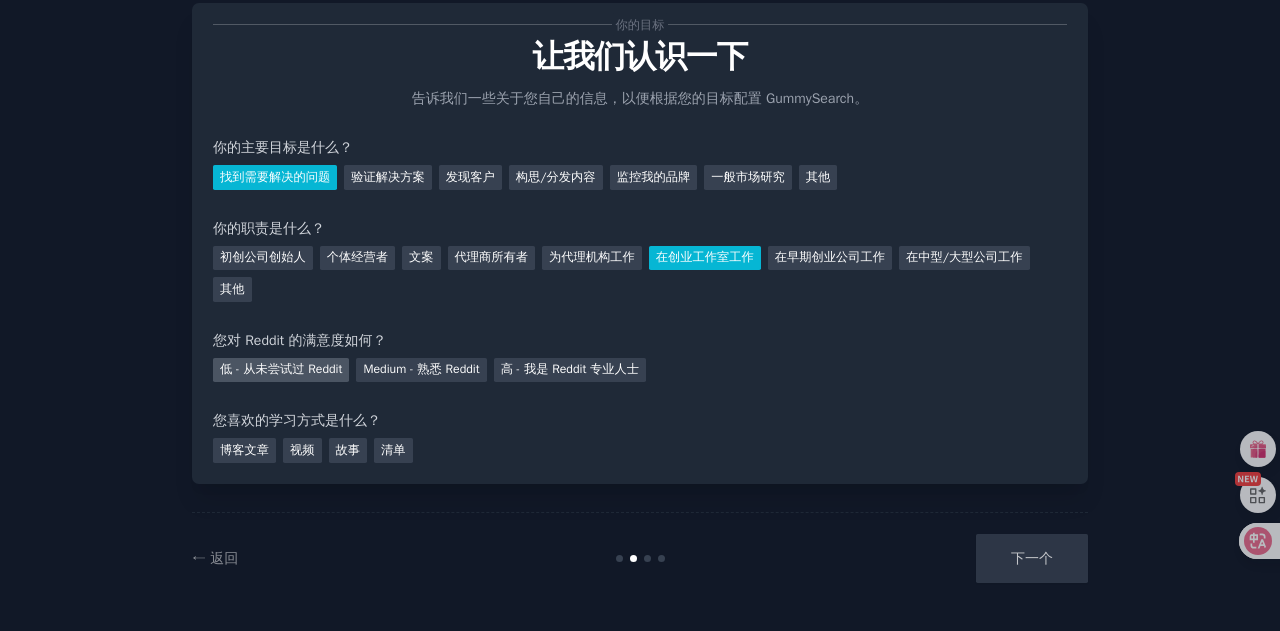 click on "低 - 从未尝试过 Reddit" at bounding box center (281, 370) 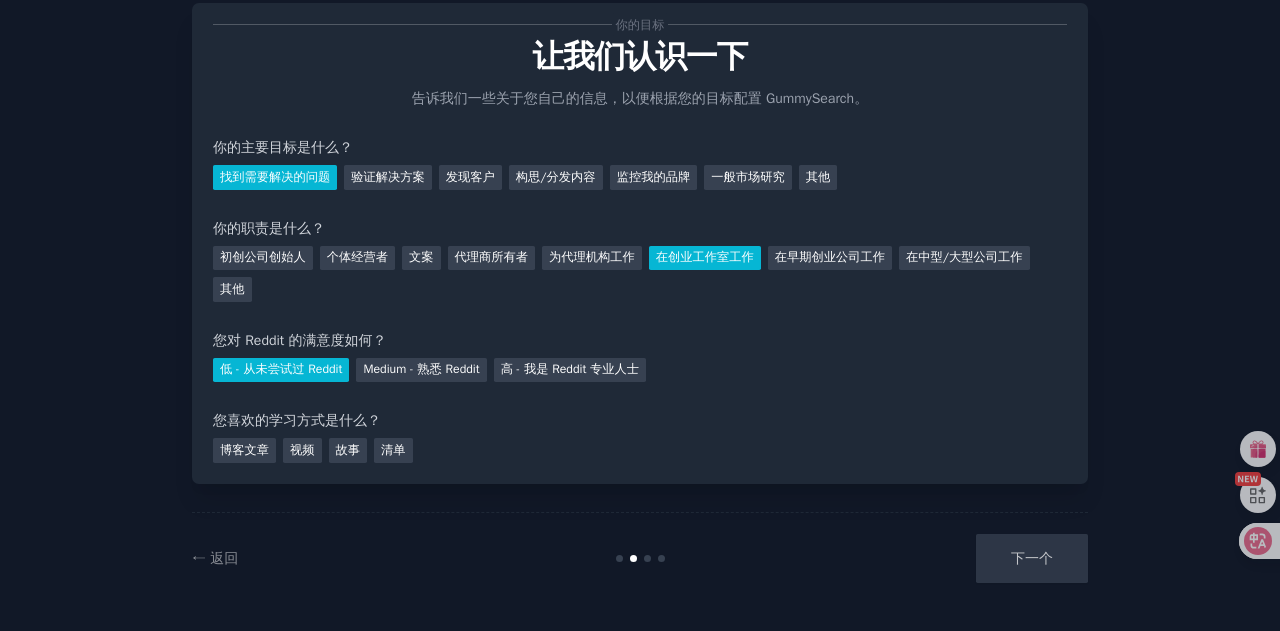 click on "清单" at bounding box center (393, 450) 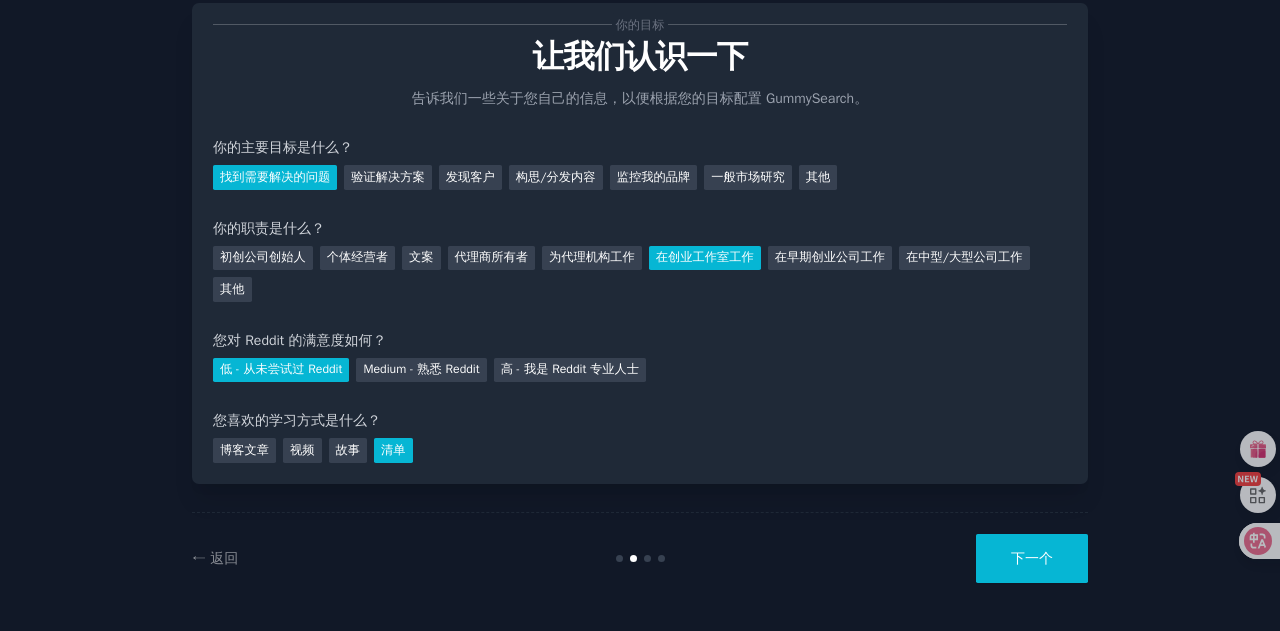 click on "下一个" at bounding box center [1032, 558] 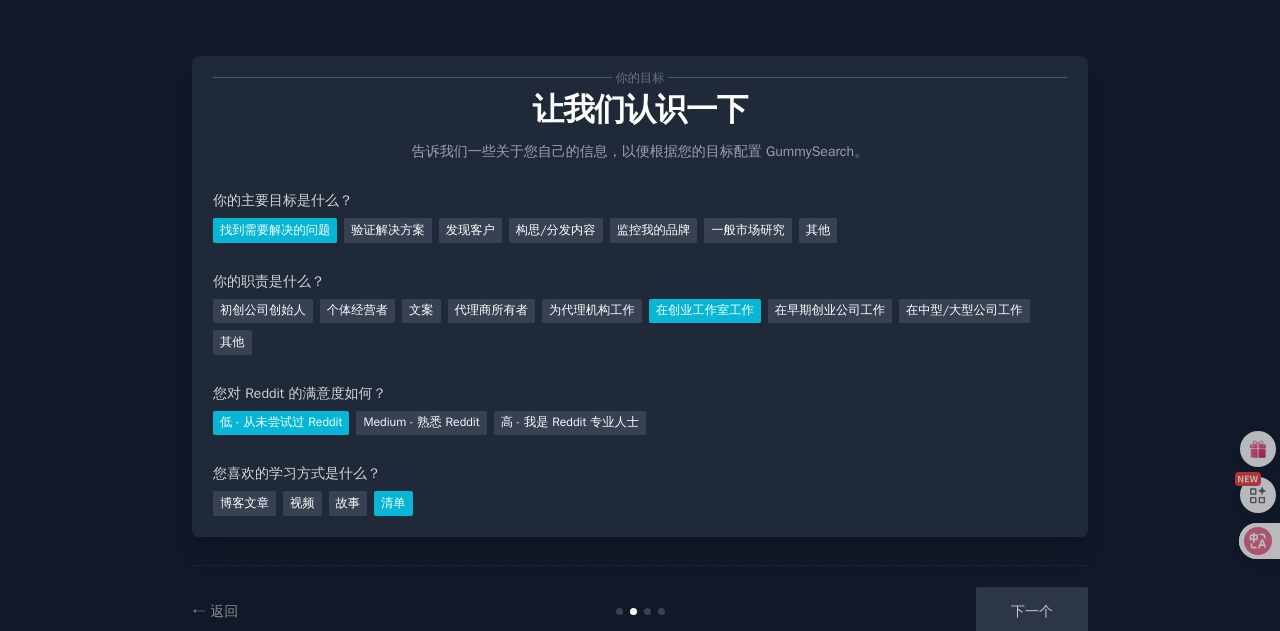 scroll, scrollTop: 53, scrollLeft: 0, axis: vertical 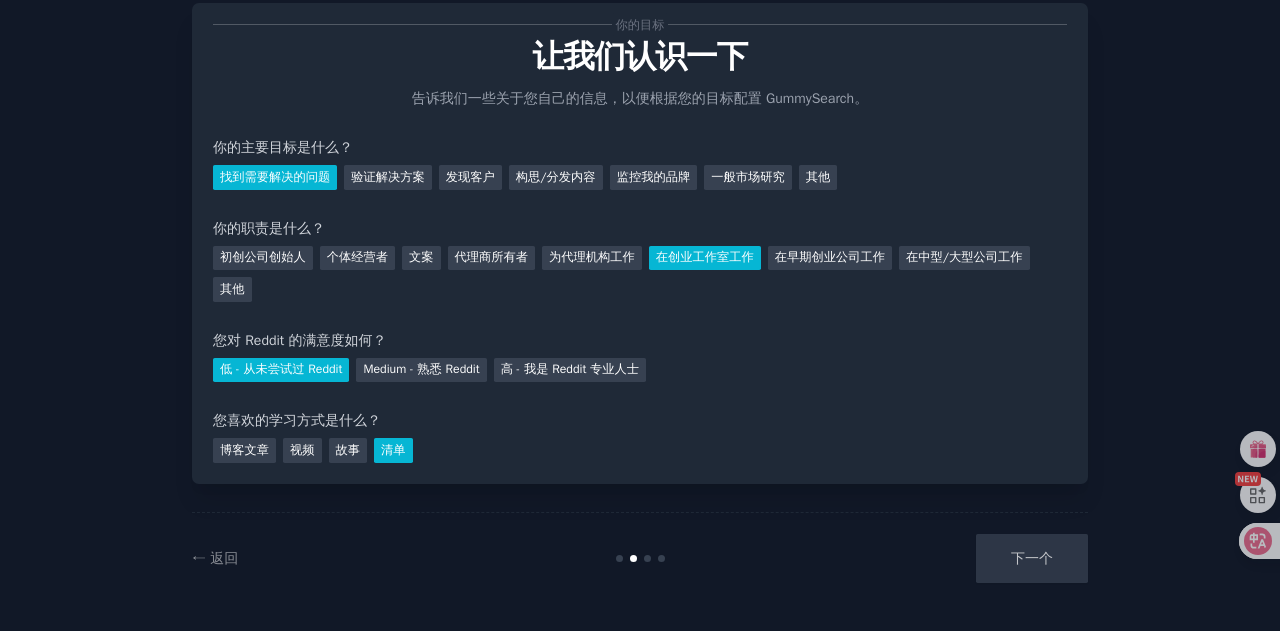 click on "下一个" at bounding box center (938, 558) 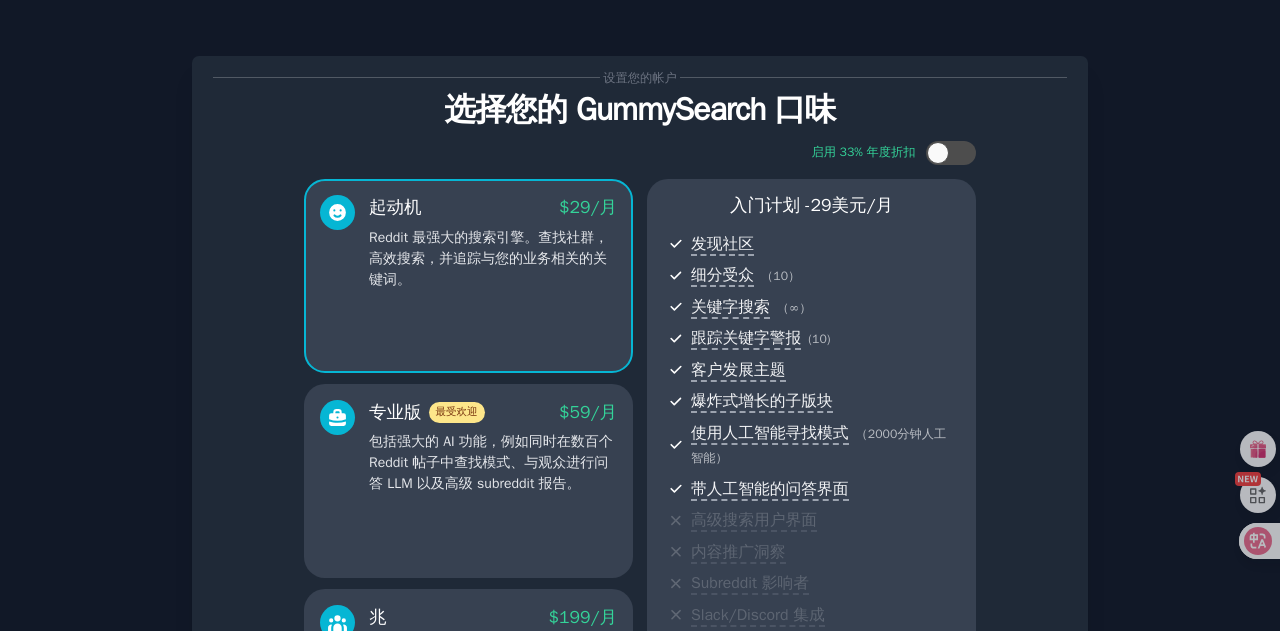 scroll, scrollTop: 342, scrollLeft: 0, axis: vertical 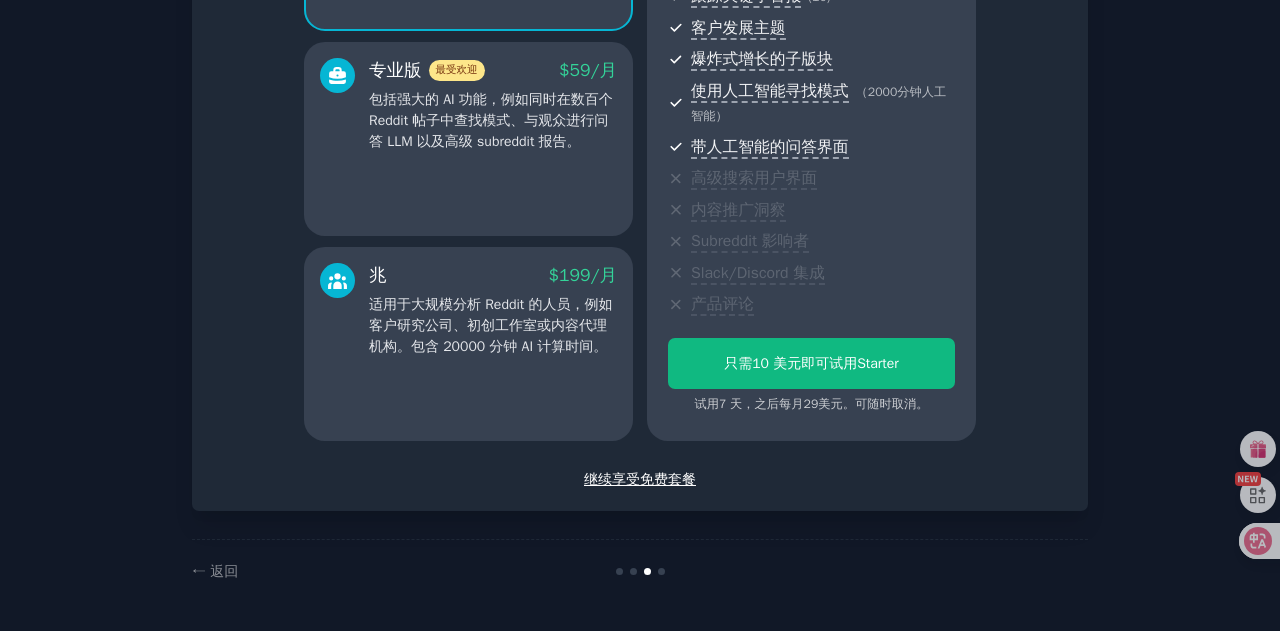 click on "← 返回" at bounding box center (640, 571) 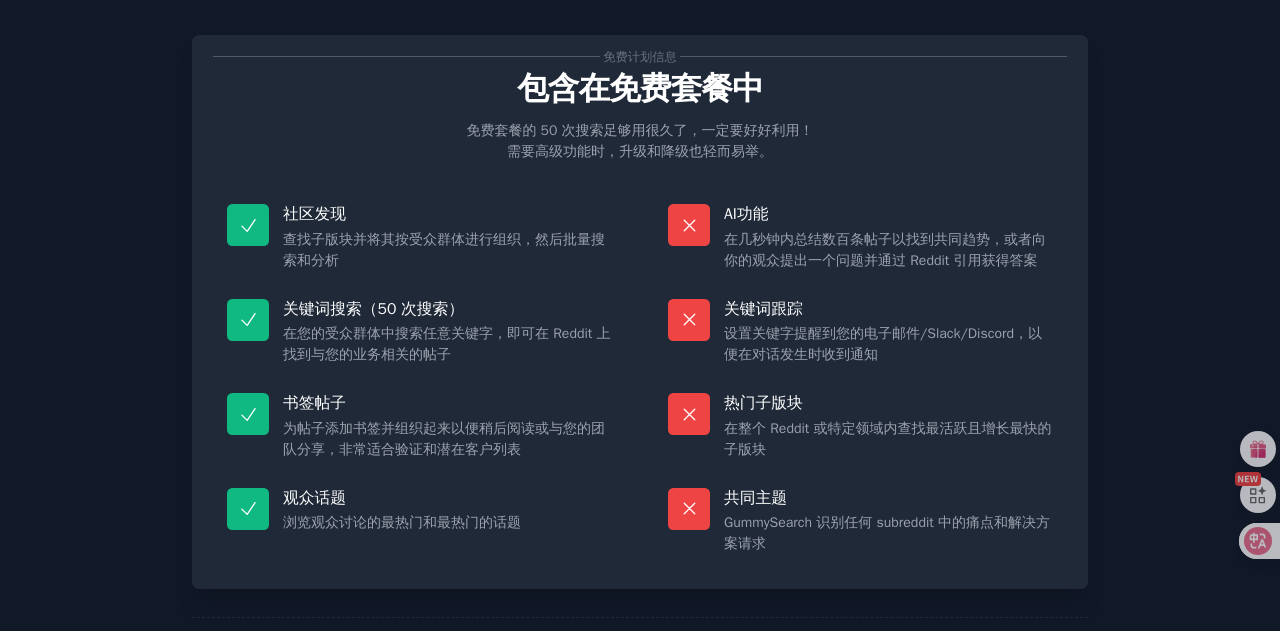 scroll, scrollTop: 127, scrollLeft: 0, axis: vertical 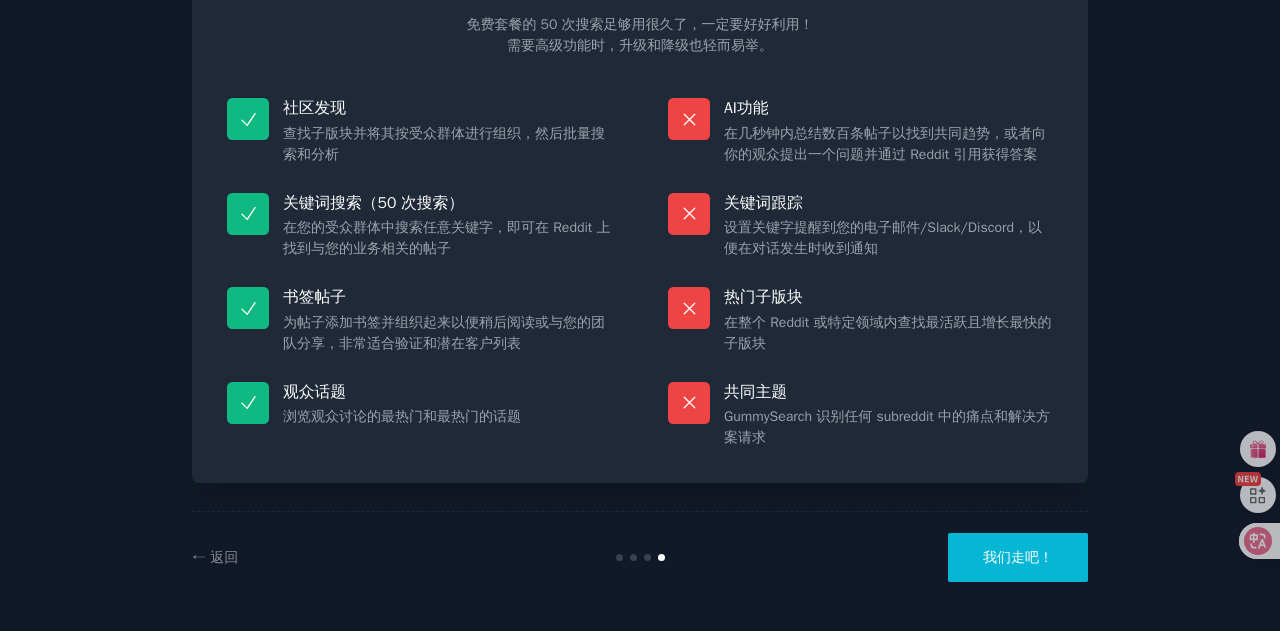 click on "我们走吧！" at bounding box center (1018, 557) 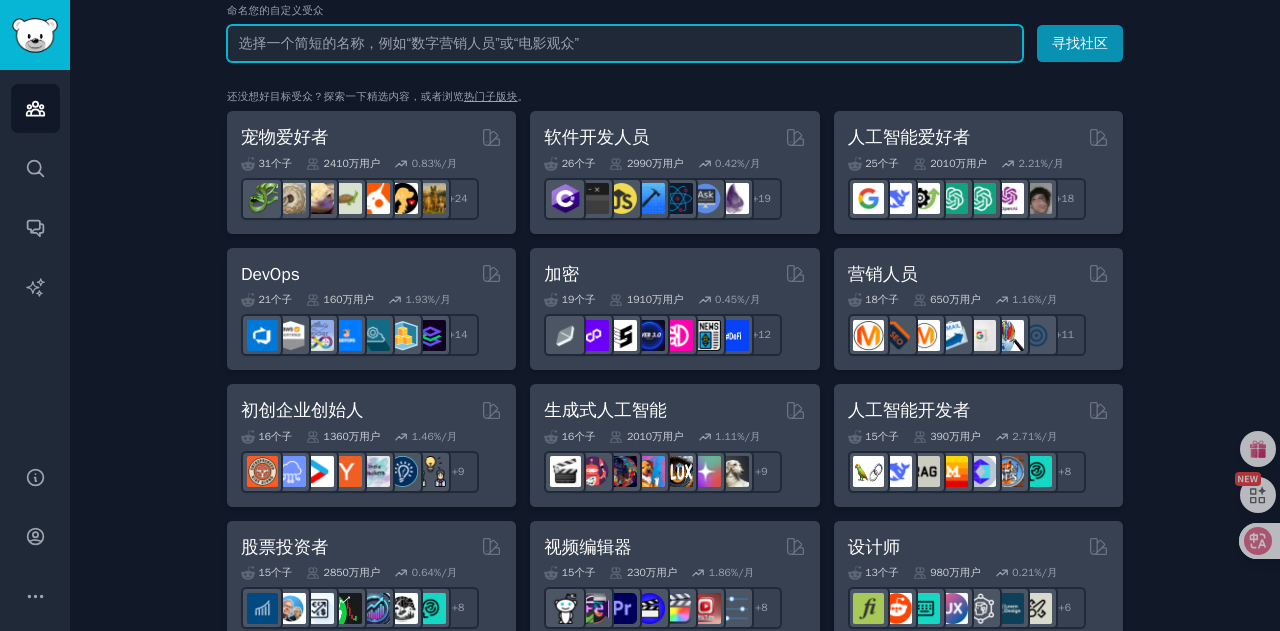 scroll, scrollTop: 0, scrollLeft: 0, axis: both 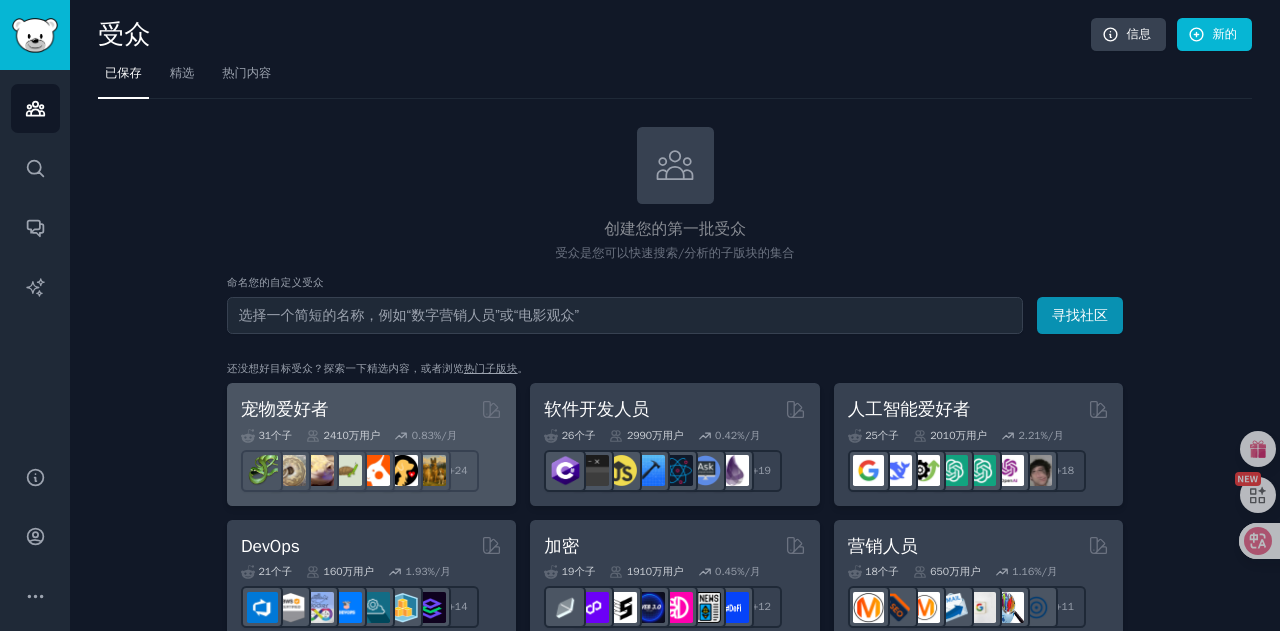 click on "Pet lovers curated by GummySearch" at bounding box center (371, 409) 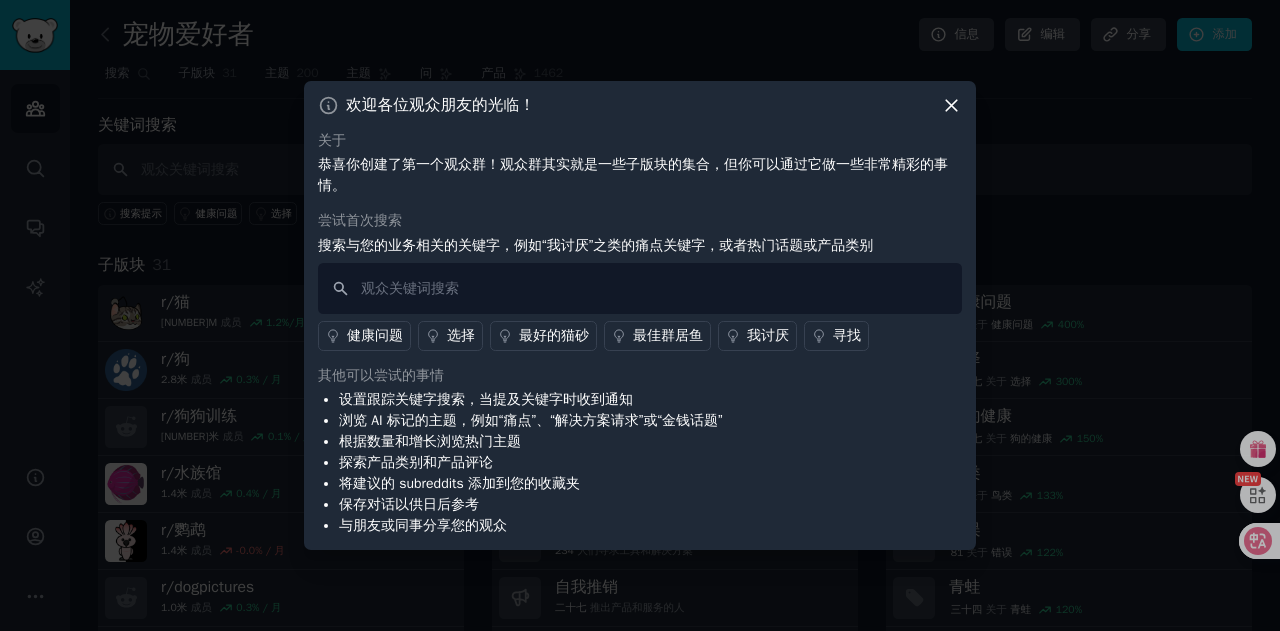 click 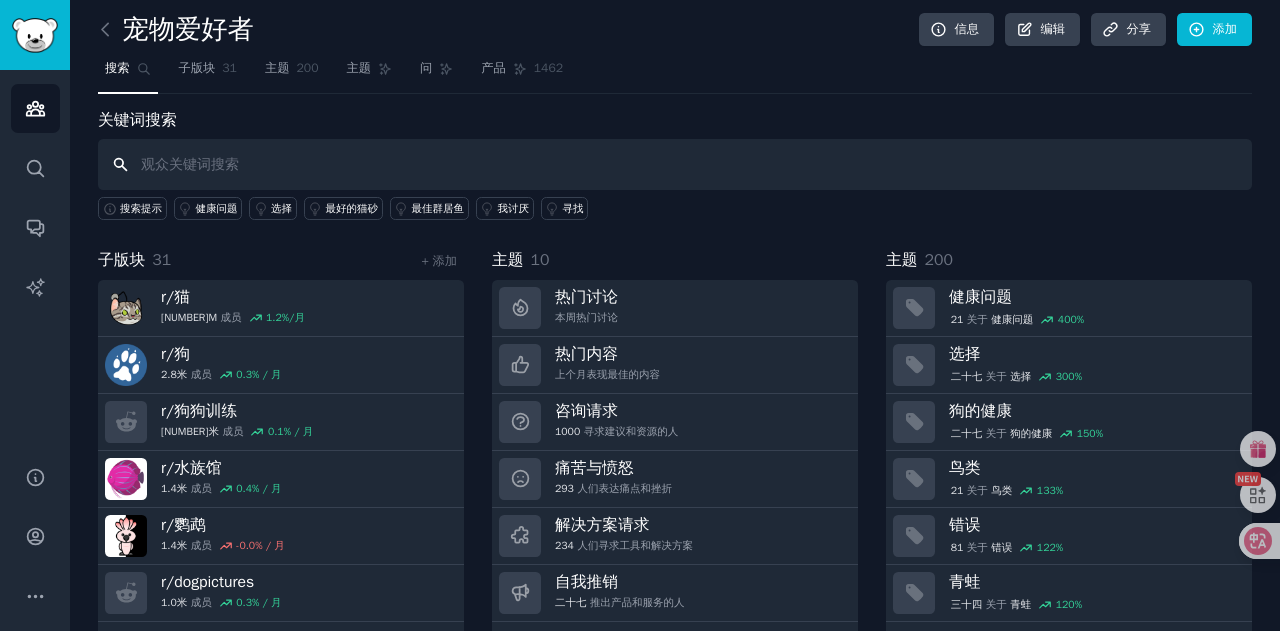 scroll, scrollTop: 0, scrollLeft: 0, axis: both 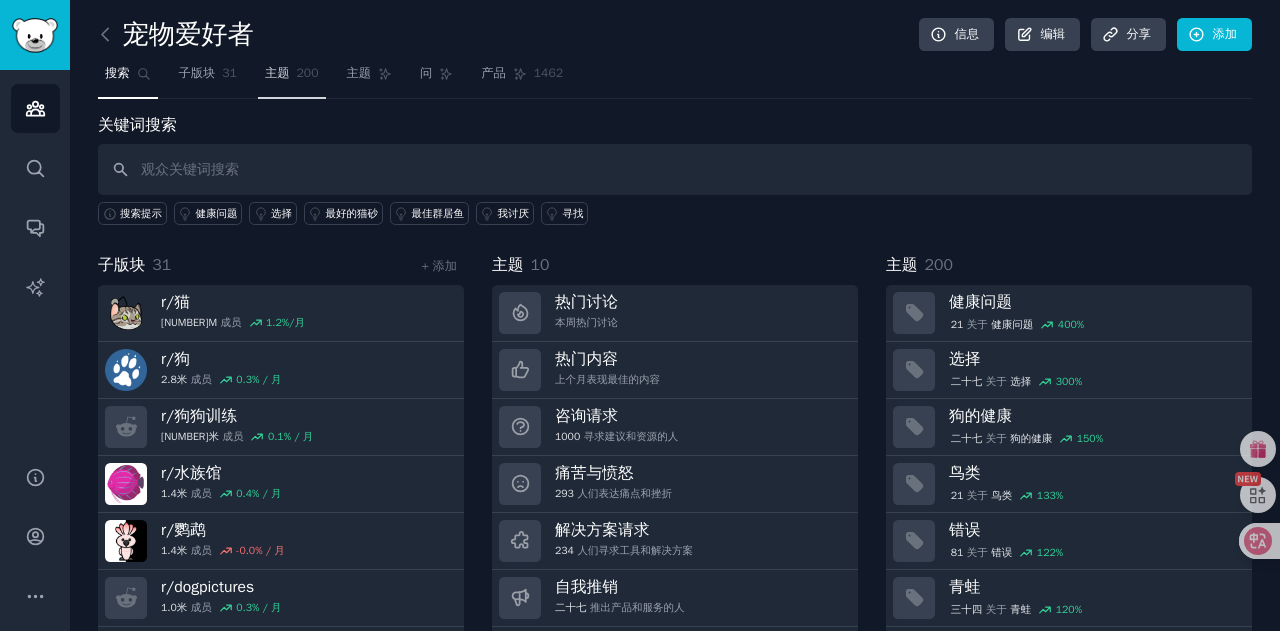 click on "200" at bounding box center [307, 73] 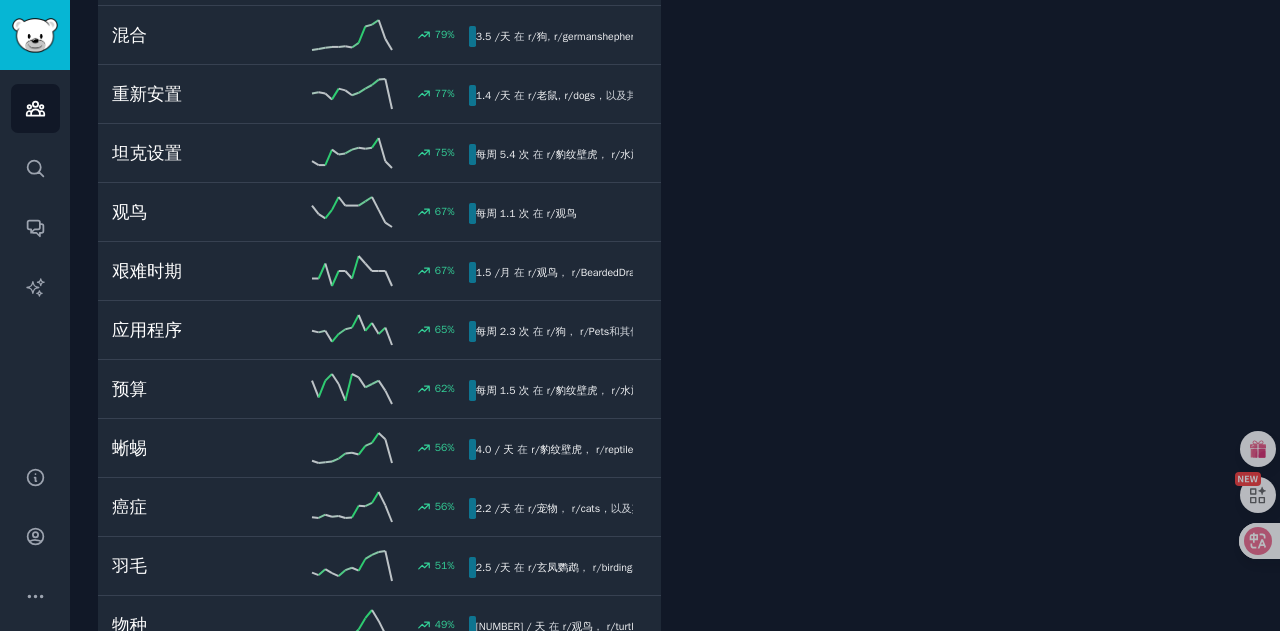 scroll, scrollTop: 735, scrollLeft: 0, axis: vertical 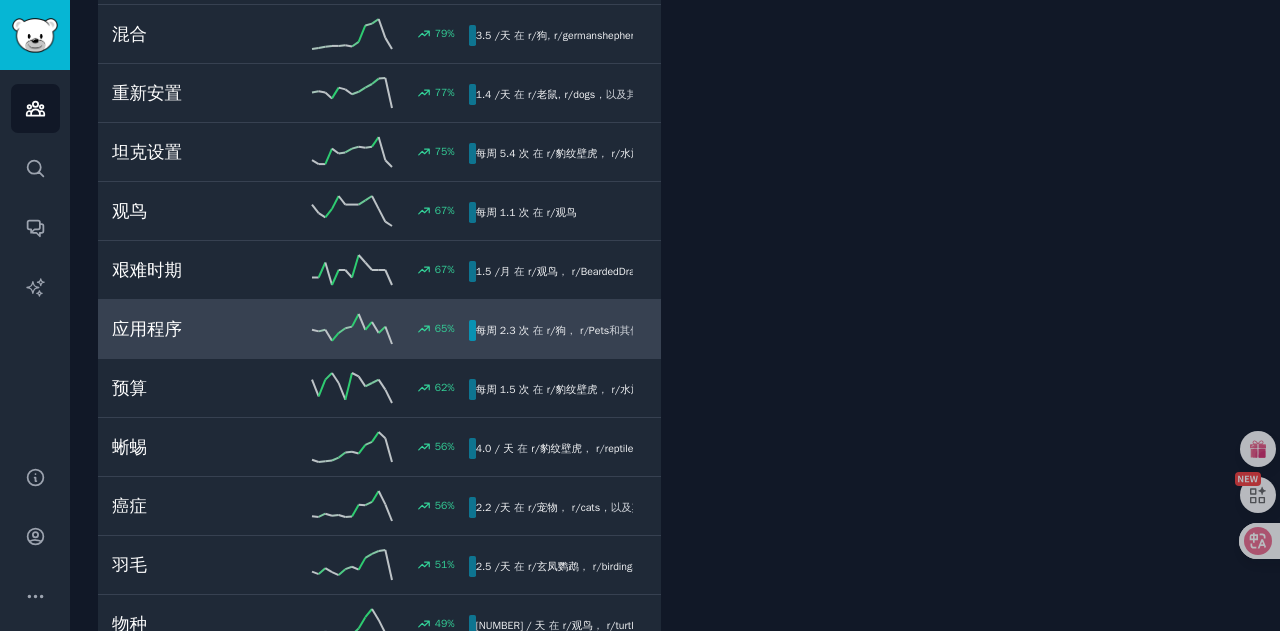 click on "应用程序" at bounding box center (147, 329) 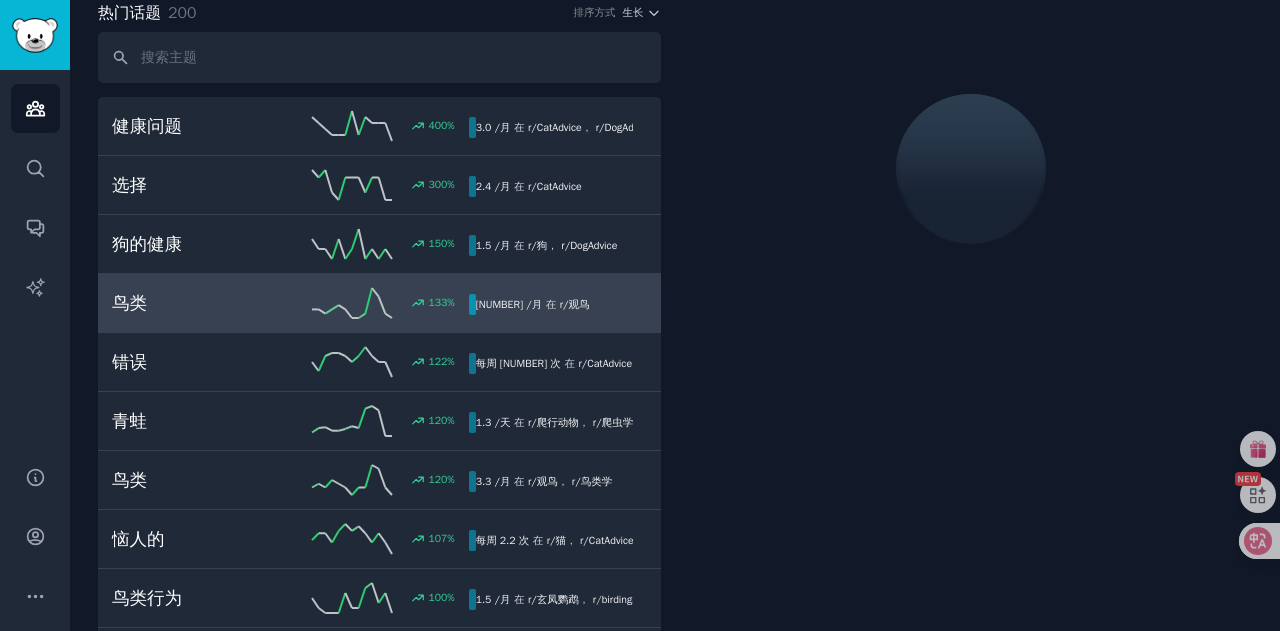 scroll, scrollTop: 0, scrollLeft: 0, axis: both 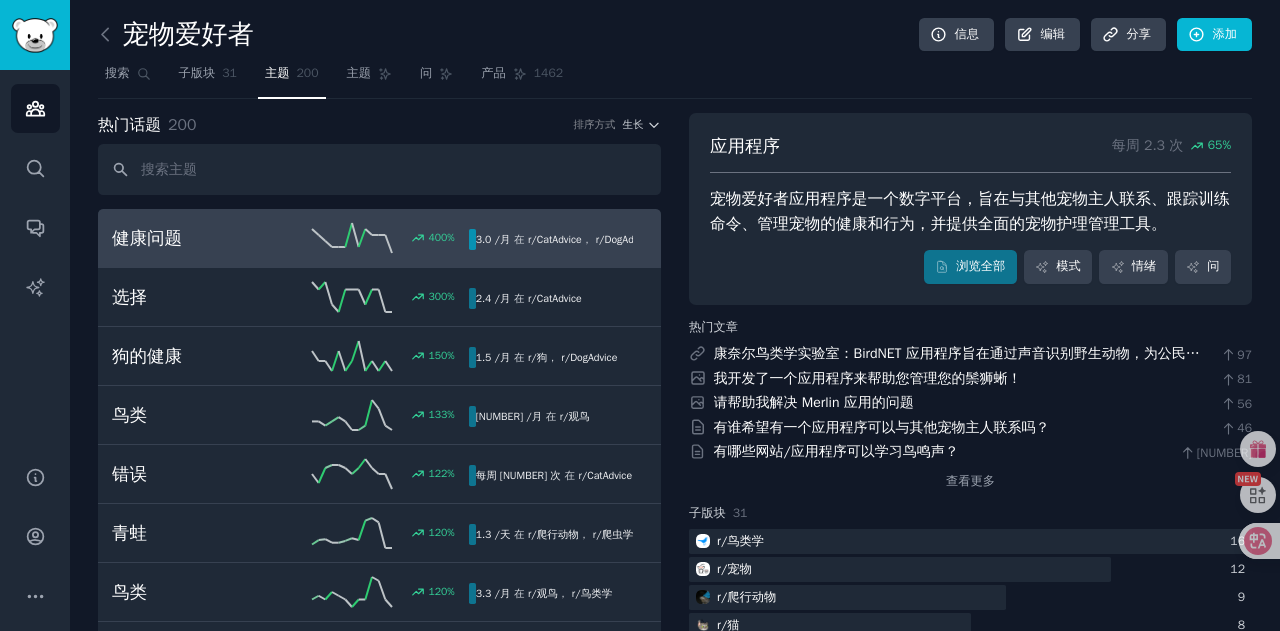 click on "健康问题" at bounding box center [147, 238] 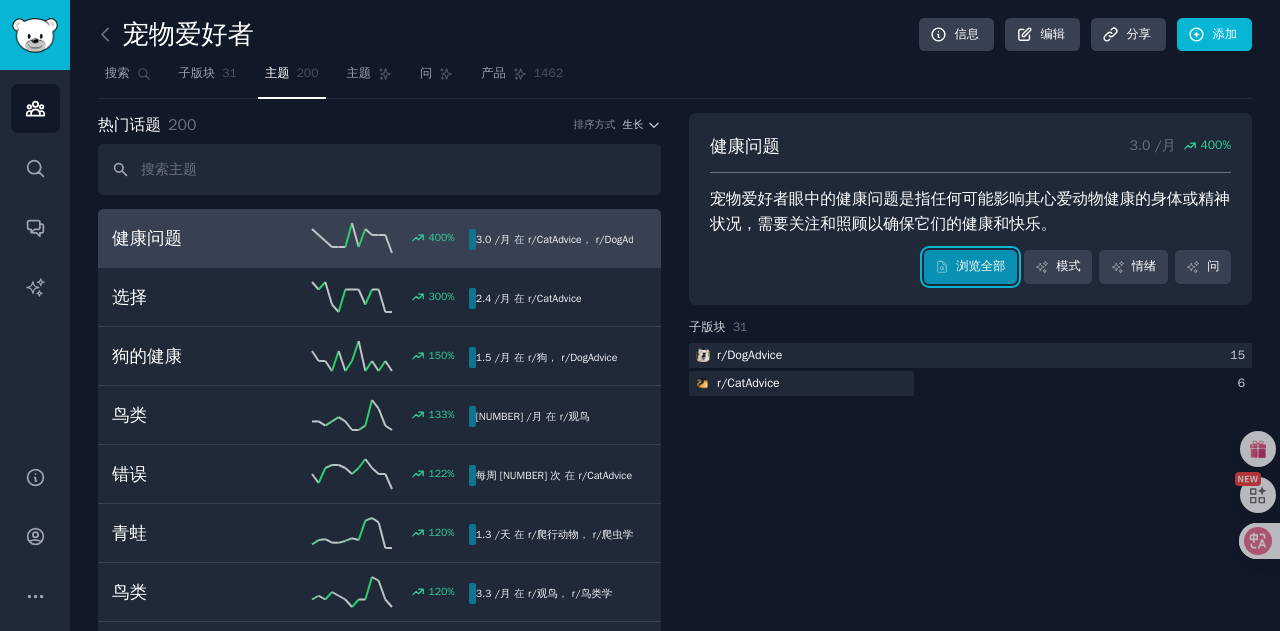 click on "浏览全部" at bounding box center (970, 267) 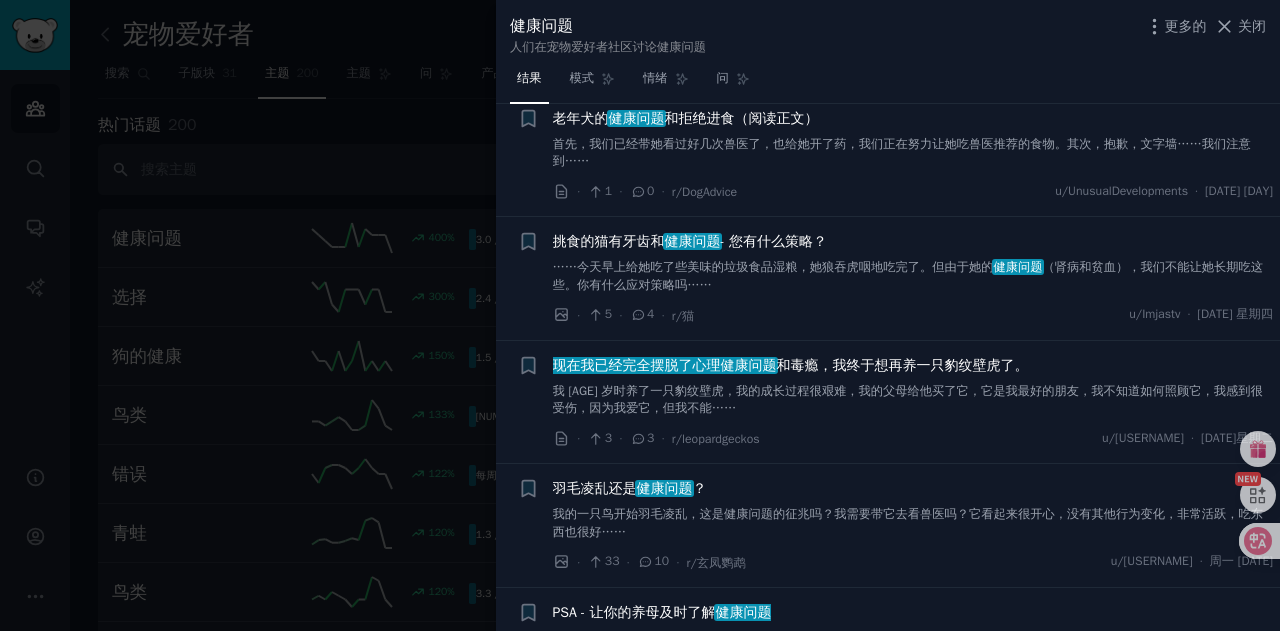 scroll, scrollTop: 2072, scrollLeft: 0, axis: vertical 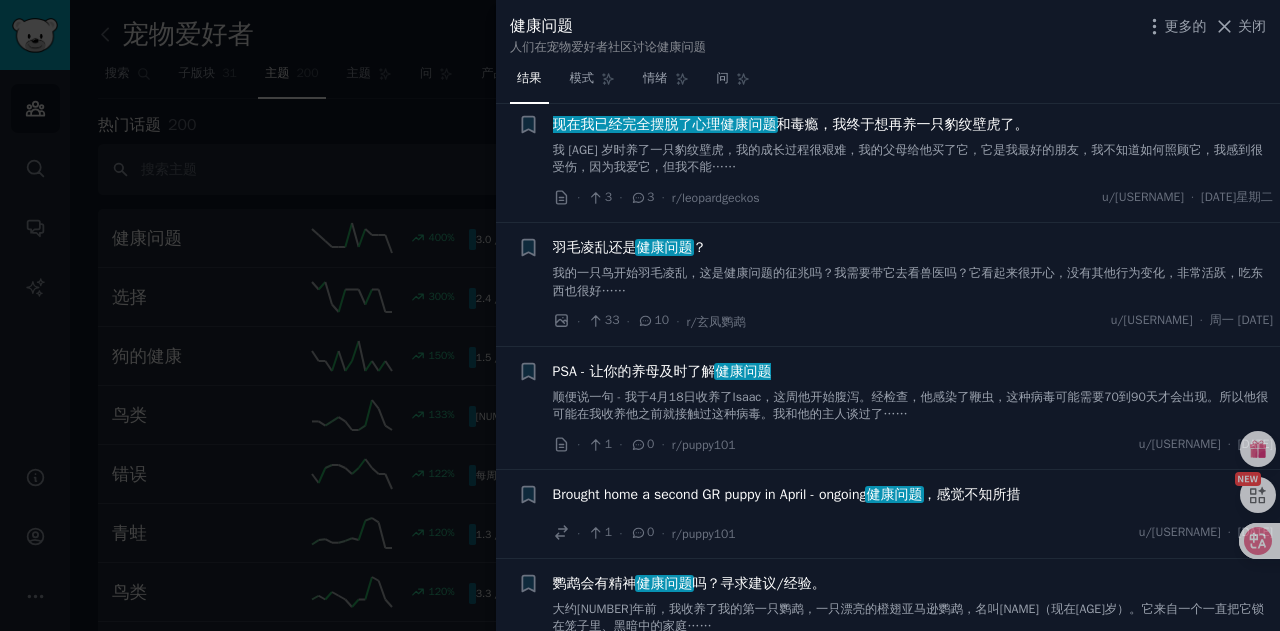 click at bounding box center (640, 315) 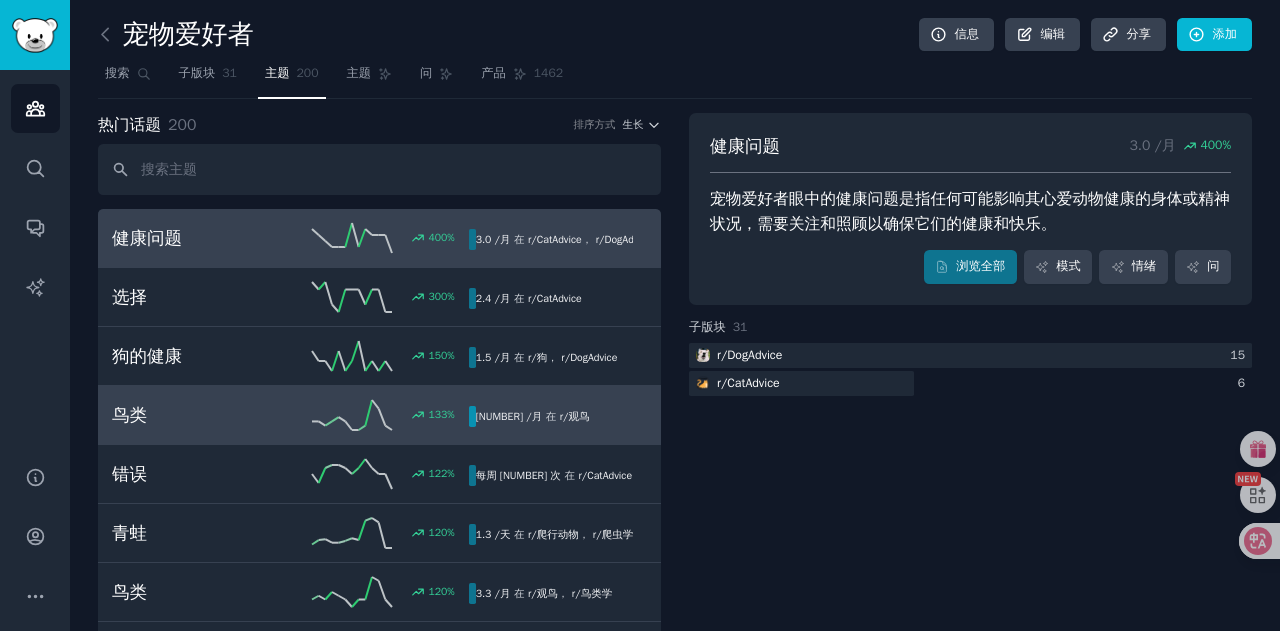 click on "鸟类" at bounding box center [201, 415] 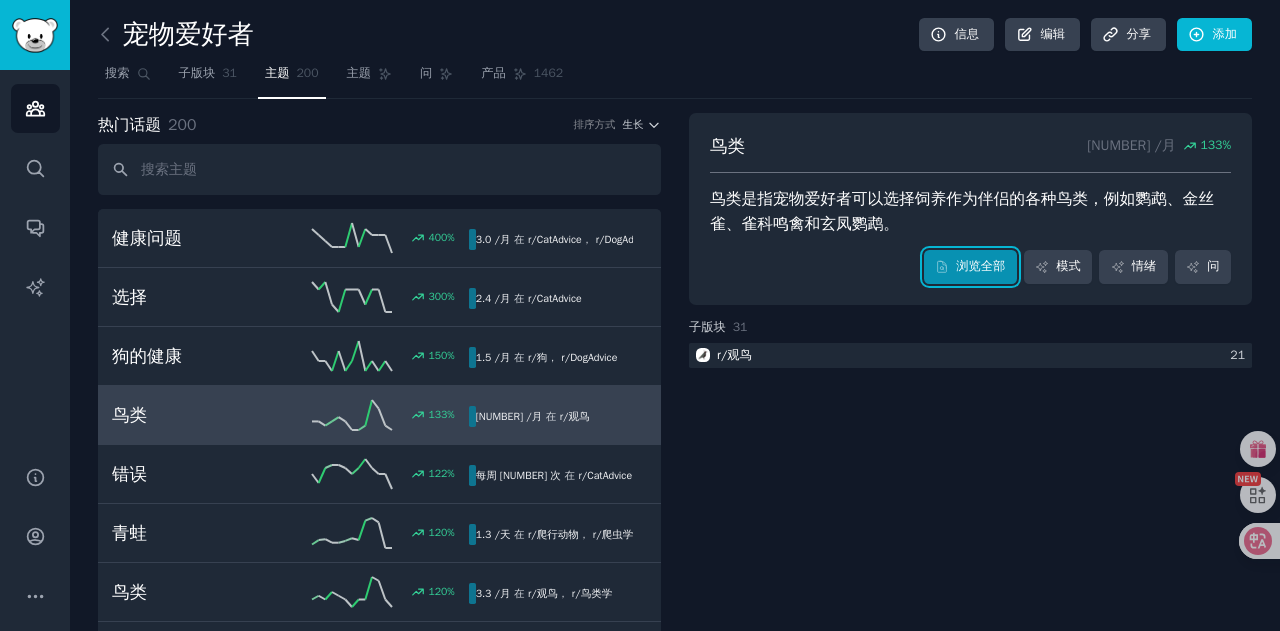 click on "浏览全部" at bounding box center [980, 267] 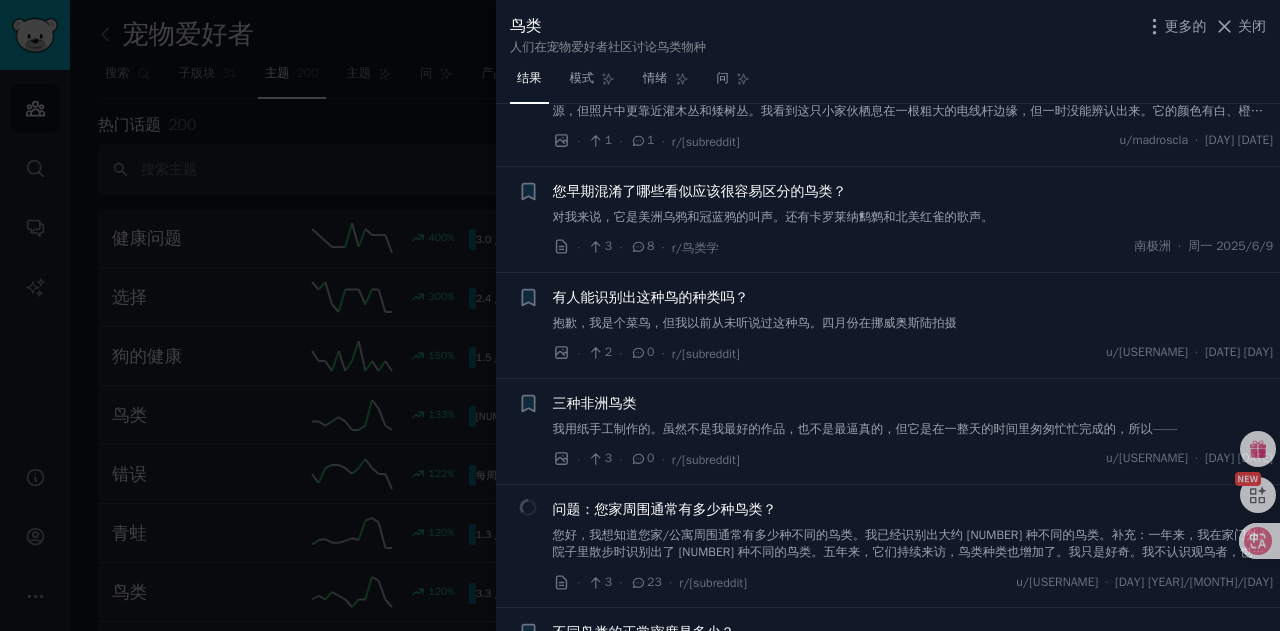 scroll, scrollTop: 926, scrollLeft: 0, axis: vertical 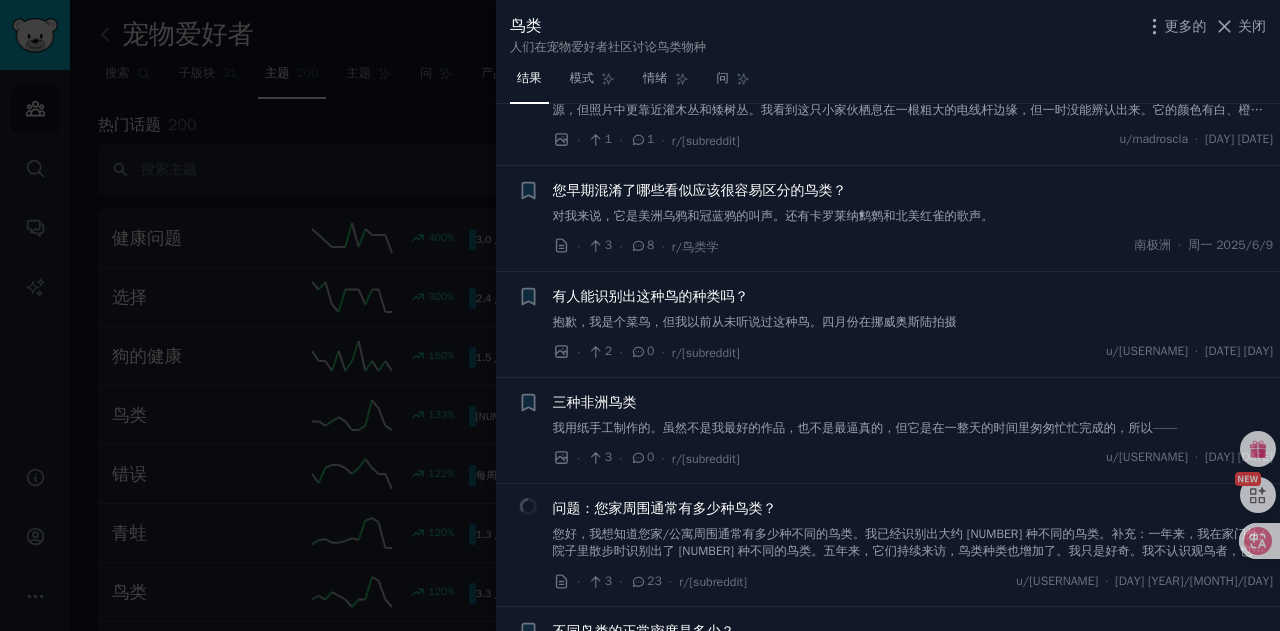 click on "有人能识别出这种鸟的种类吗？" at bounding box center [651, 296] 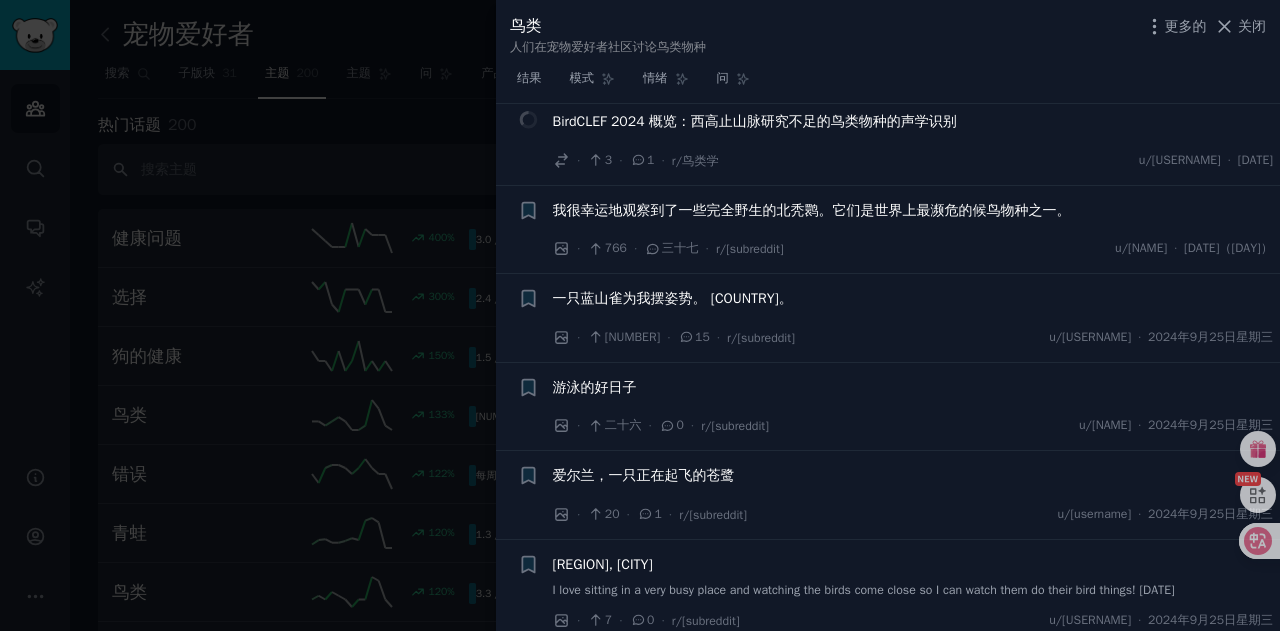 scroll, scrollTop: 3562, scrollLeft: 0, axis: vertical 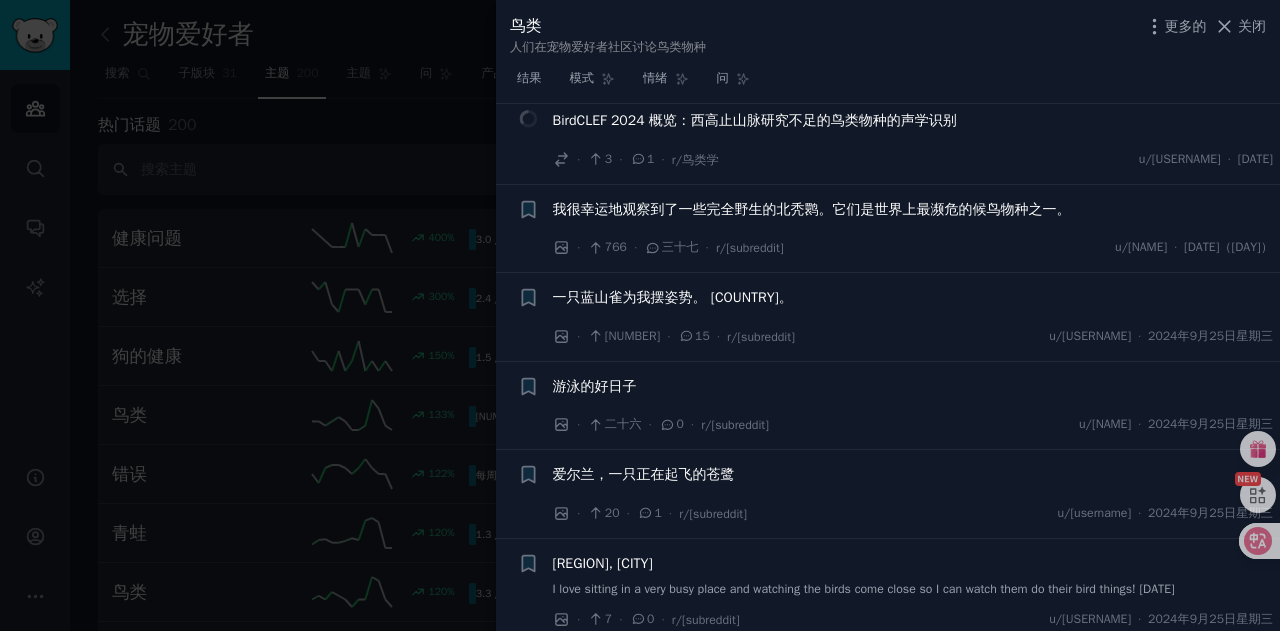 click at bounding box center [640, 315] 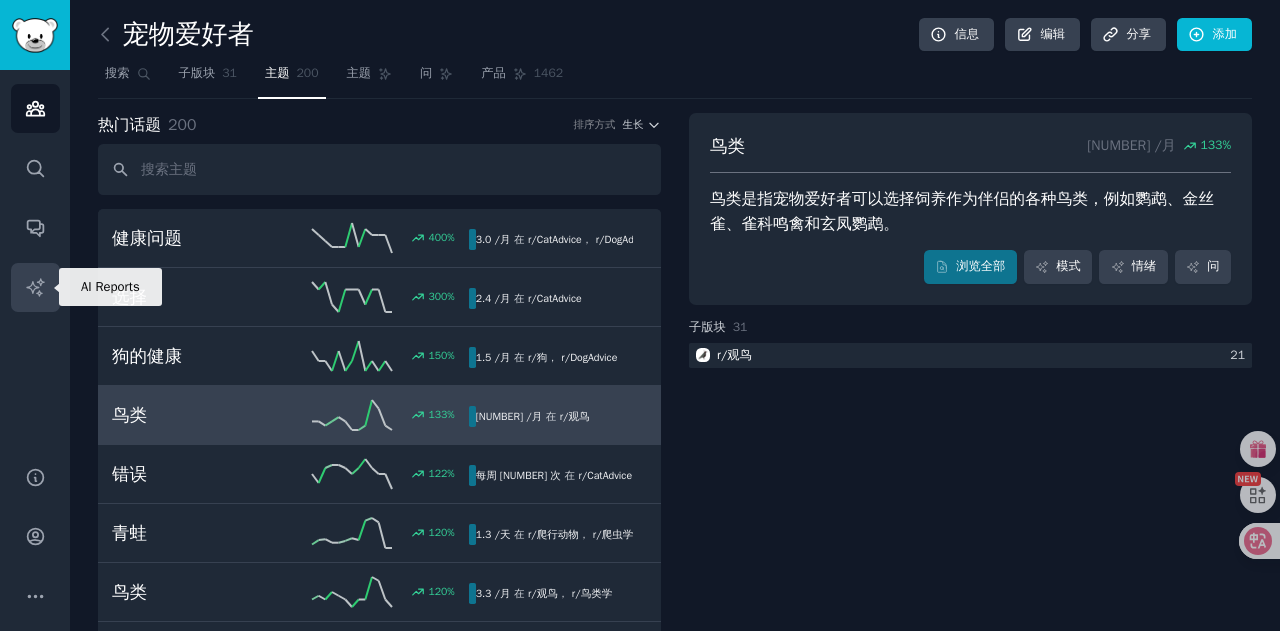 click 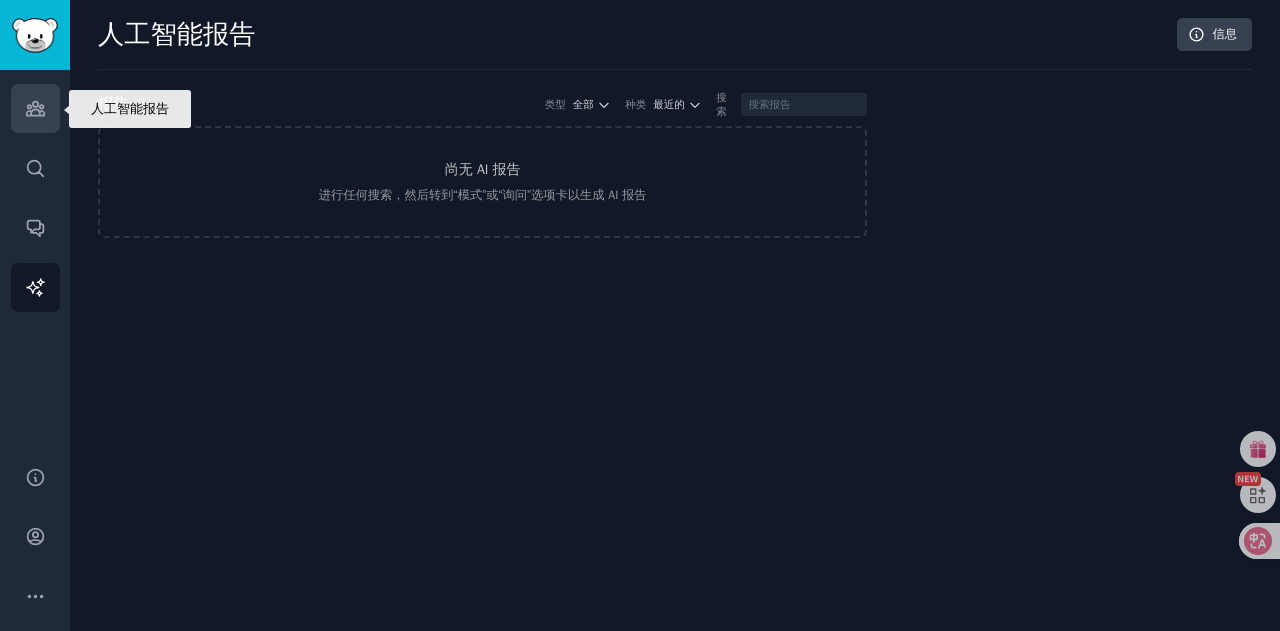 click 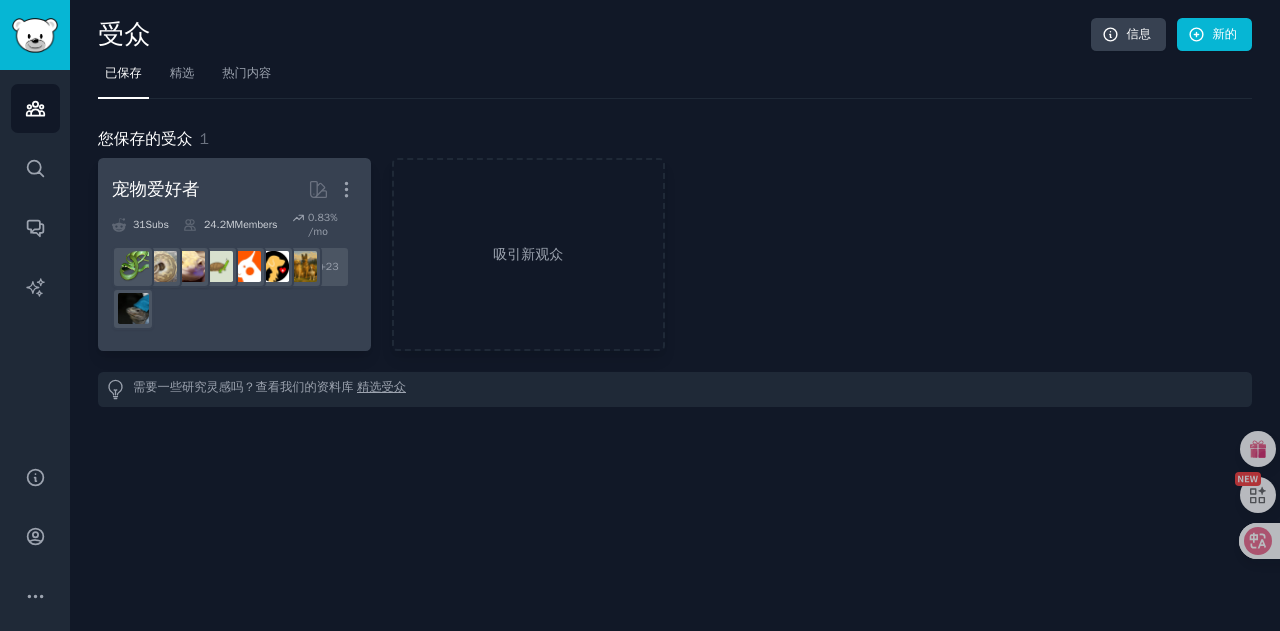 click on "[NUMBER]M Members" at bounding box center [230, 225] 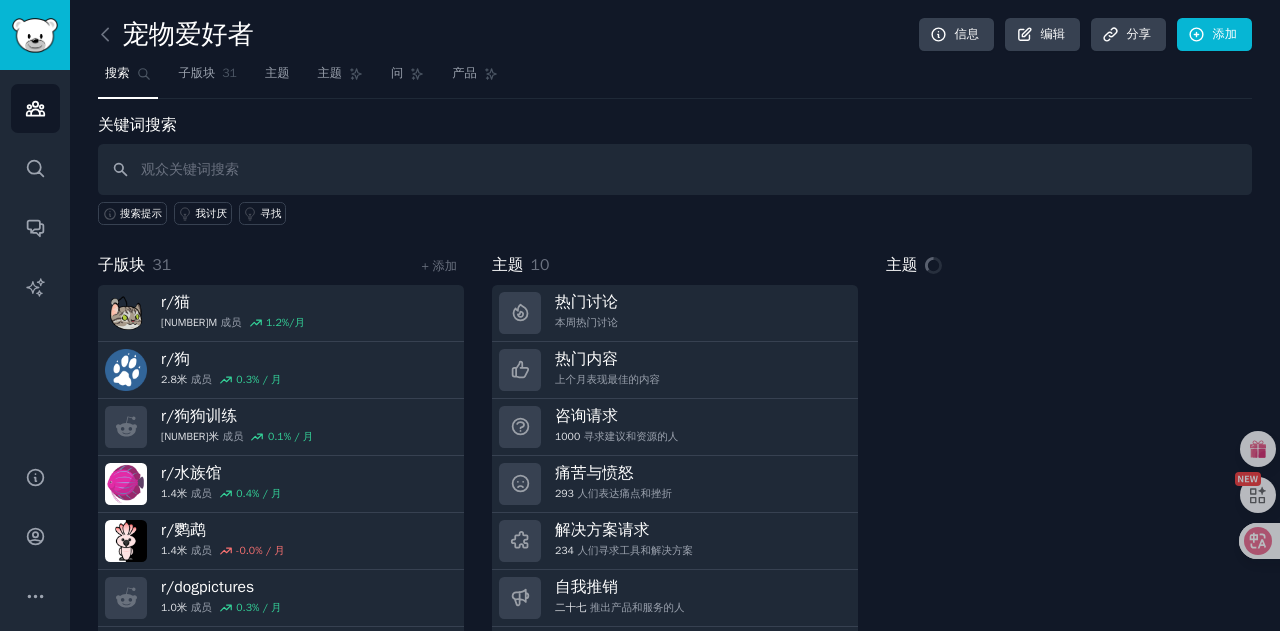 scroll, scrollTop: 58, scrollLeft: 0, axis: vertical 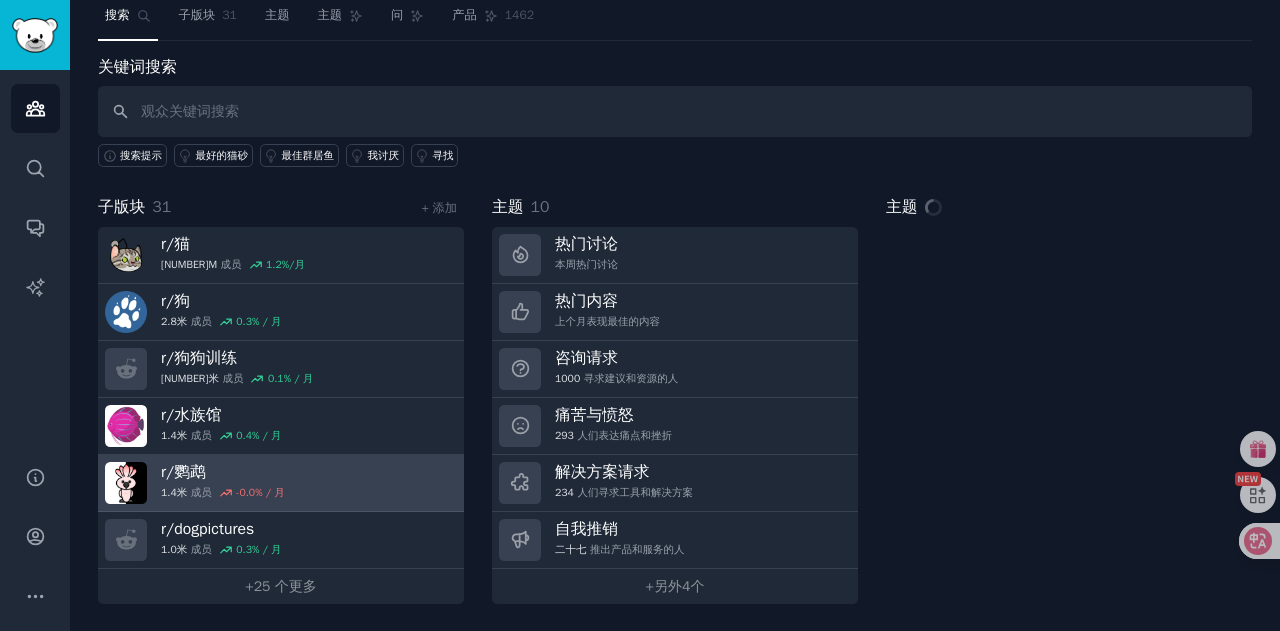 click on "鹦鹉" at bounding box center (190, 472) 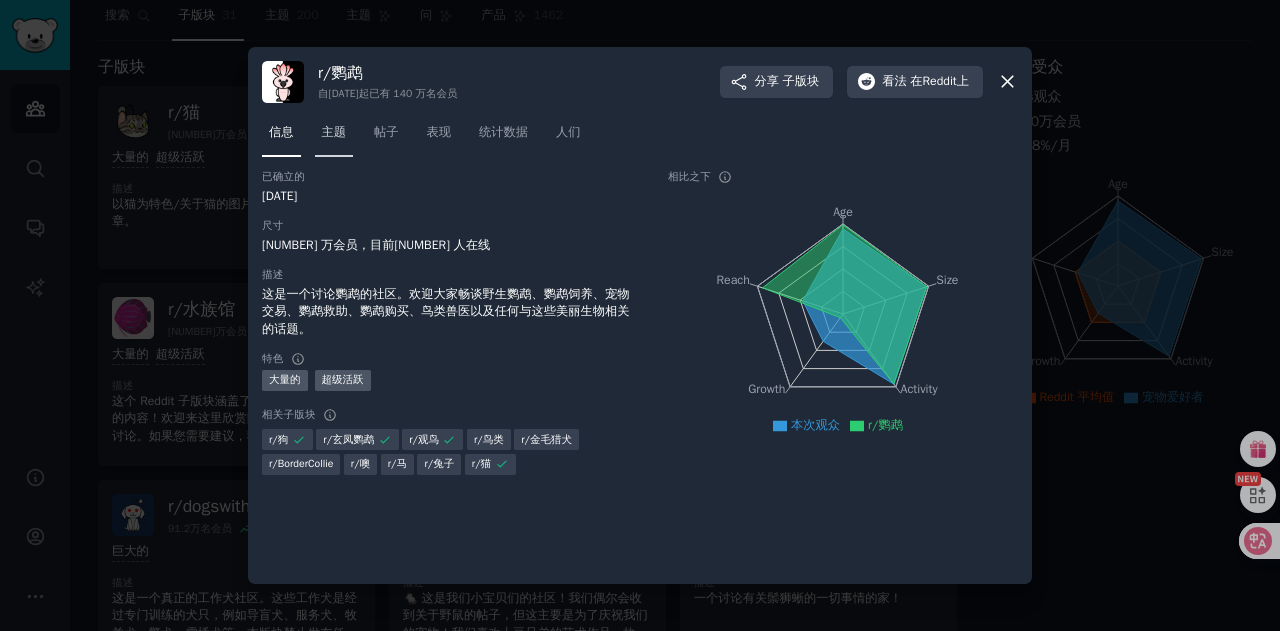click on "主题" at bounding box center [334, 132] 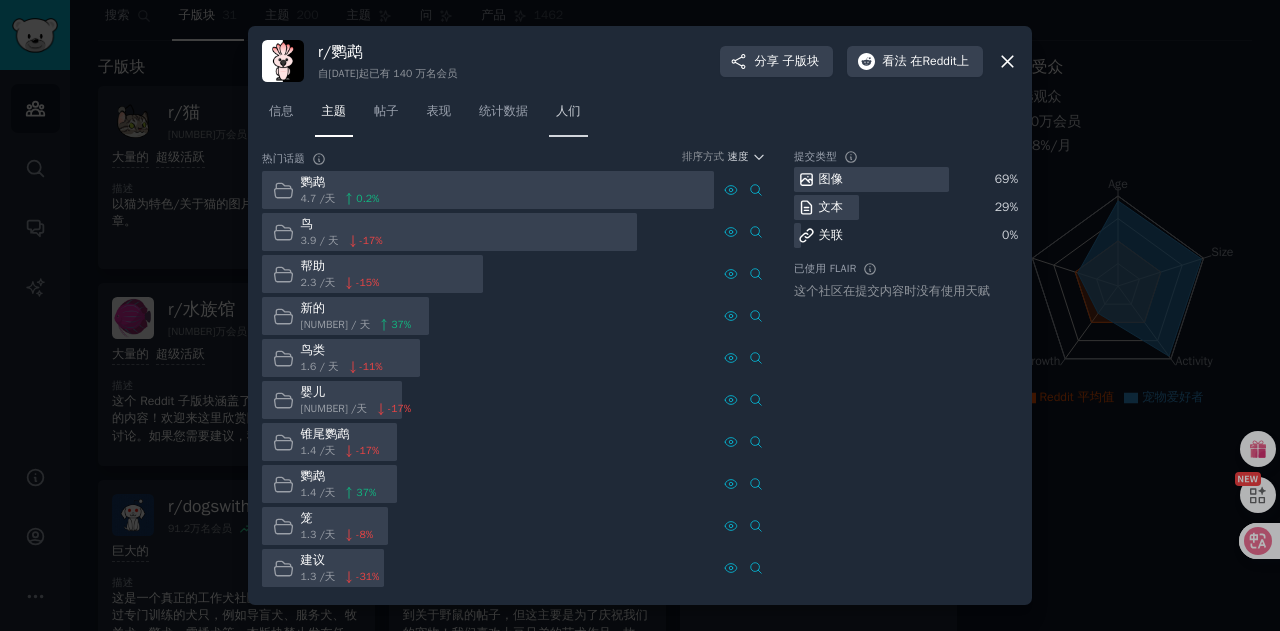 click on "人们" at bounding box center [568, 116] 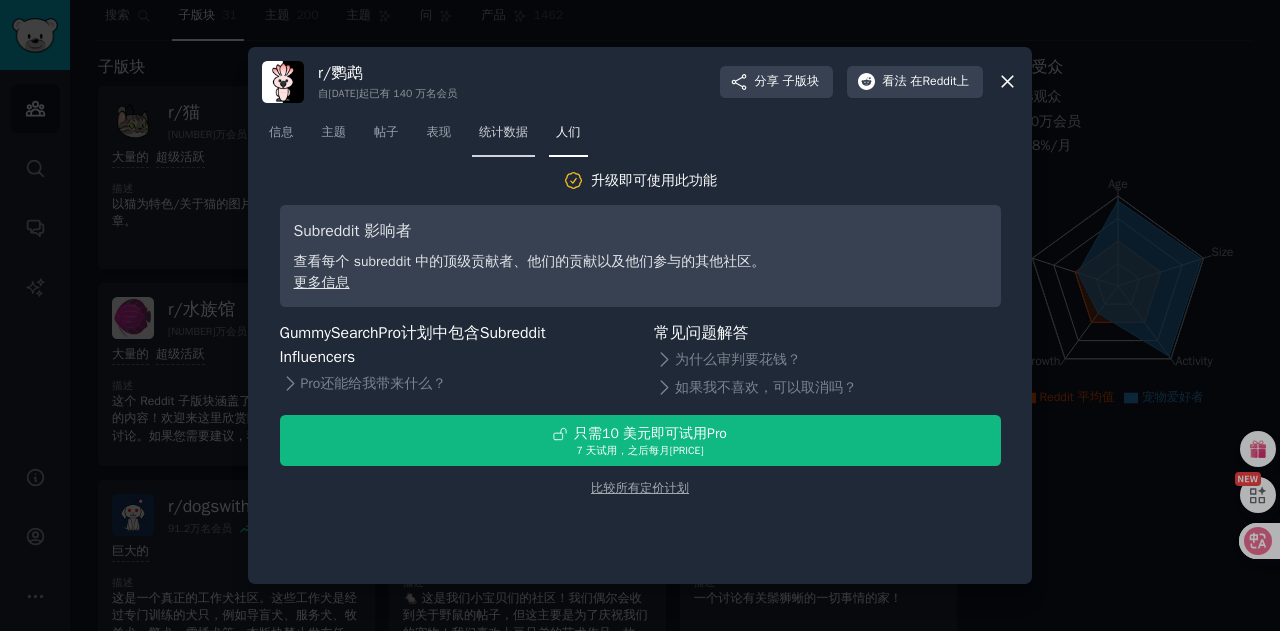 click on "统计数据" at bounding box center (503, 133) 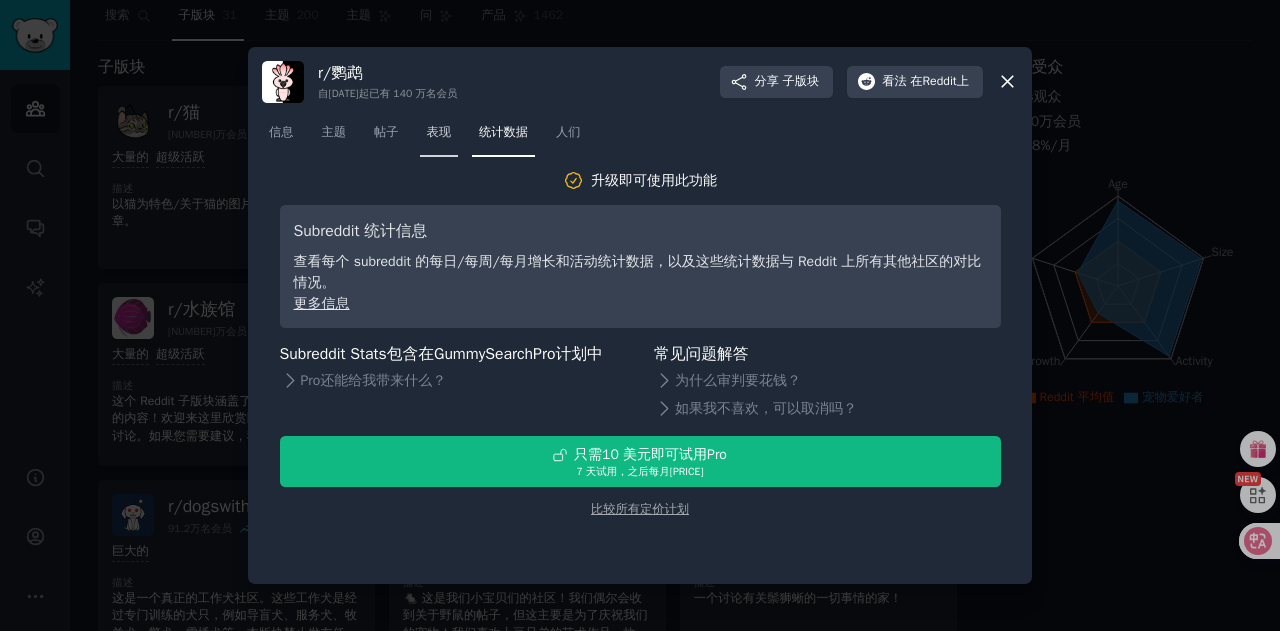 click on "表现" at bounding box center [439, 133] 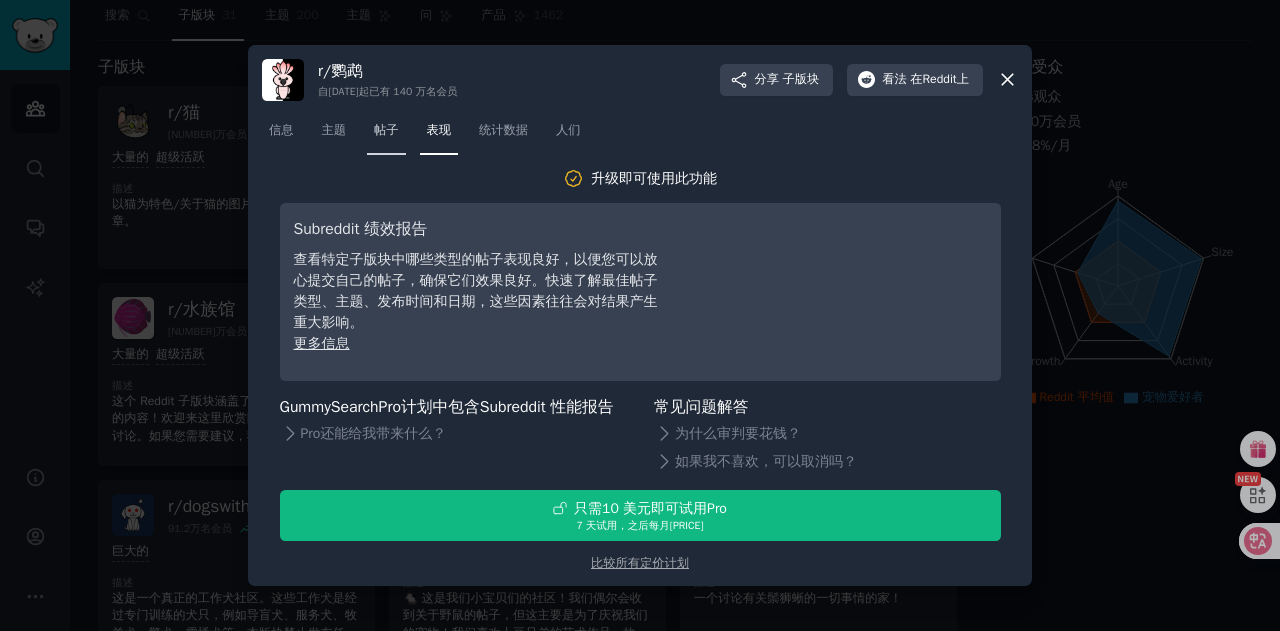 click on "帖子" at bounding box center (386, 135) 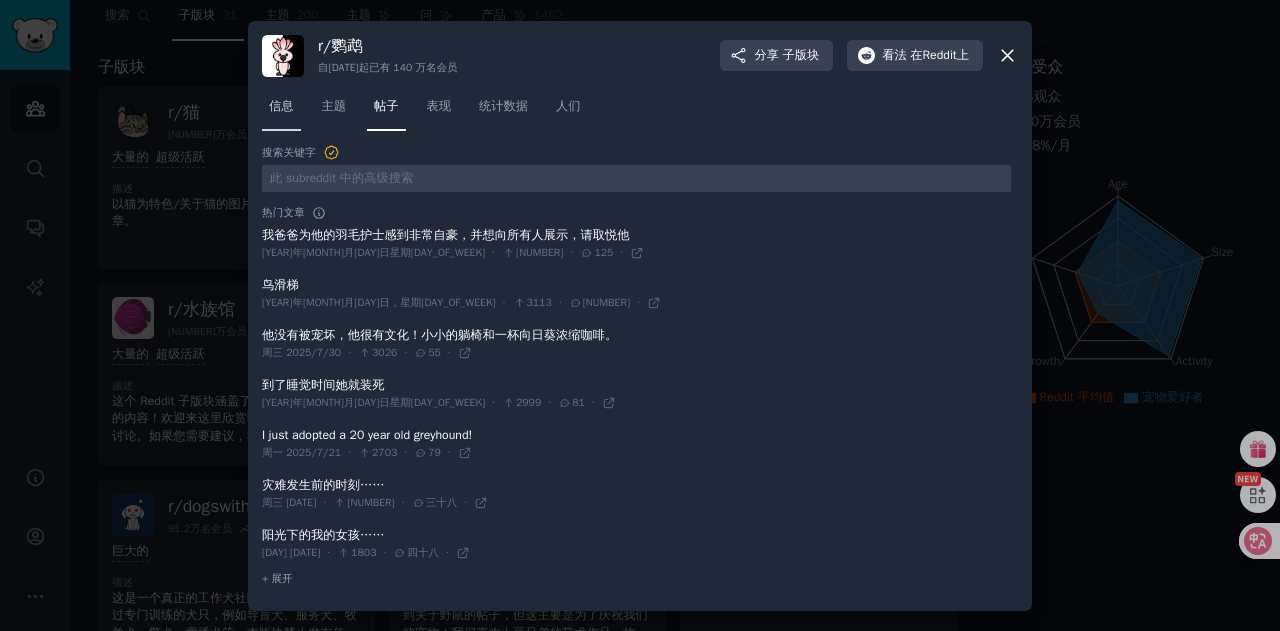 click on "信息" at bounding box center [281, 111] 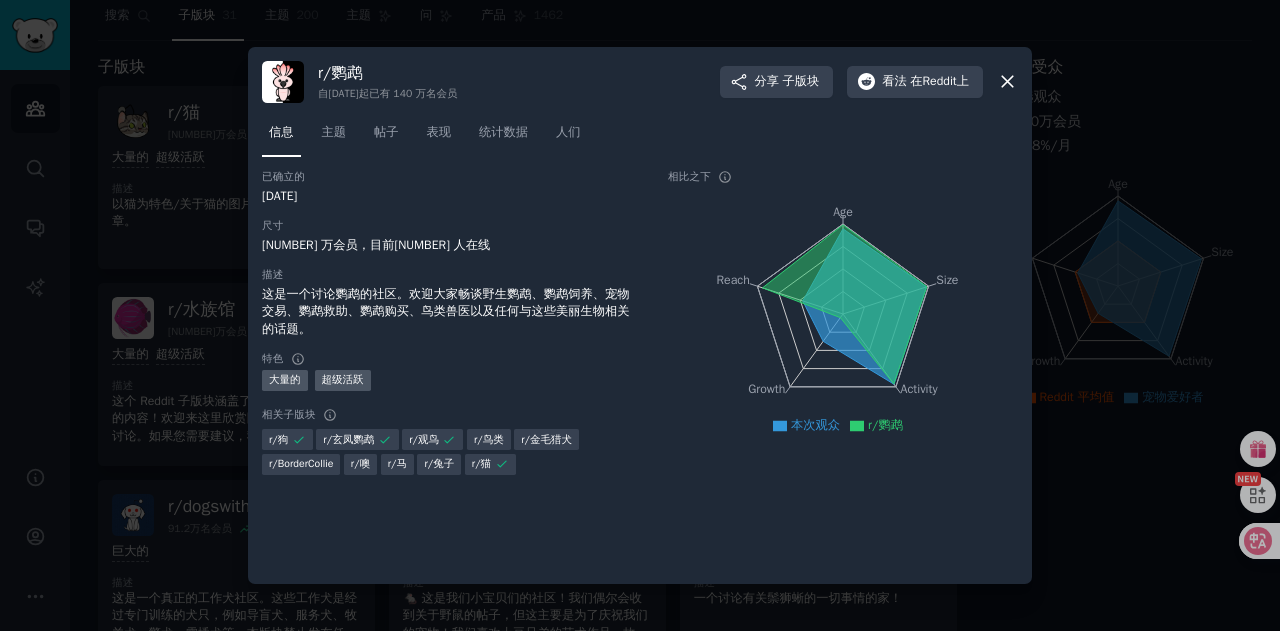 click on "r/ 鹦鹉 自[YEAR] 年 [MONTH] 月 [DAY] 日起 已有 [NUMBER] 万名 会员 分享 子版块 看法 在Reddit上 信息 主题 帖子 表现 统计数据 人们 已确立的 [YEAR]年[MONTH]月[DAY] [SIZE] [NUMBER] 万 会员， 目前 [NUMBER] 人在线 描述 这是一个讨论鹦鹉的社区。欢迎大家畅谈野生鹦鹉、鹦鹉饲养、宠物交易、鹦鹉救助、鹦鹉购买、鸟类兽医以及任何与这些美丽生物相关的话题。 特色 大量的 超级活跃 相关子版块 r/ 狗 r/ 玄凤鹦鹉 r/ 观鸟 r/ 鸟类 r/ 金毛猎犬 r/  BorderCollie r/ 噢 r/ 马 r/ 兔子 r/ 猫 相比之下 Age Size Activity Growth Reach 本次观众 r/鹦鹉" at bounding box center (640, 316) 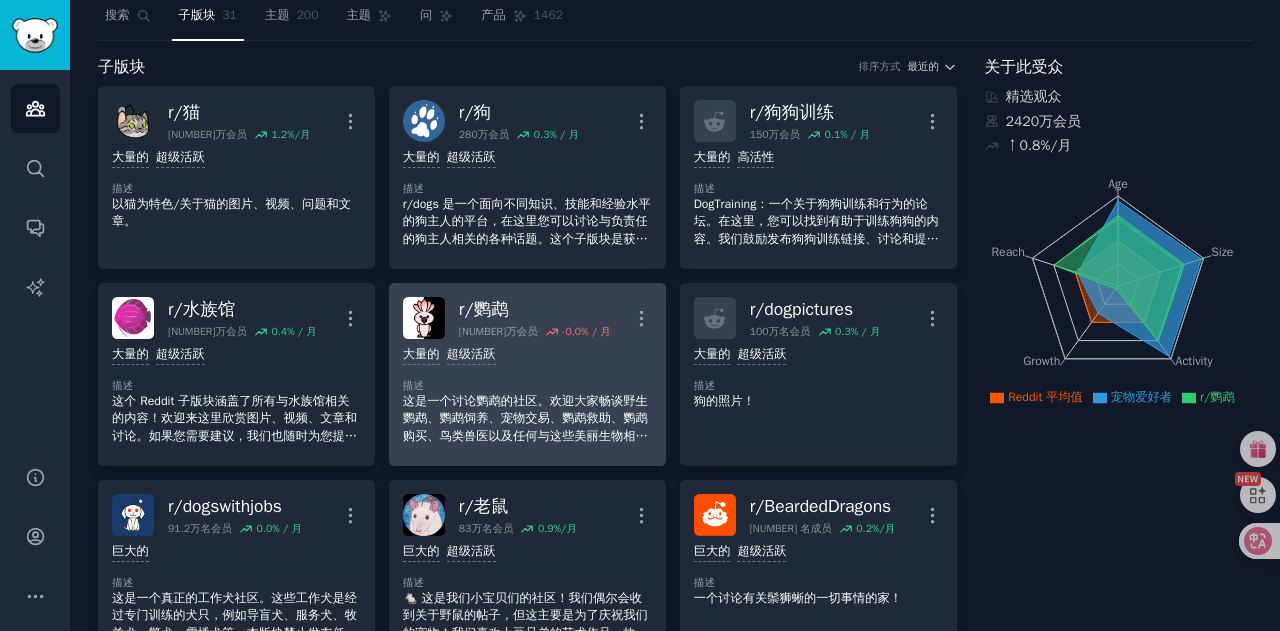 click on "鹦鹉" at bounding box center [491, 309] 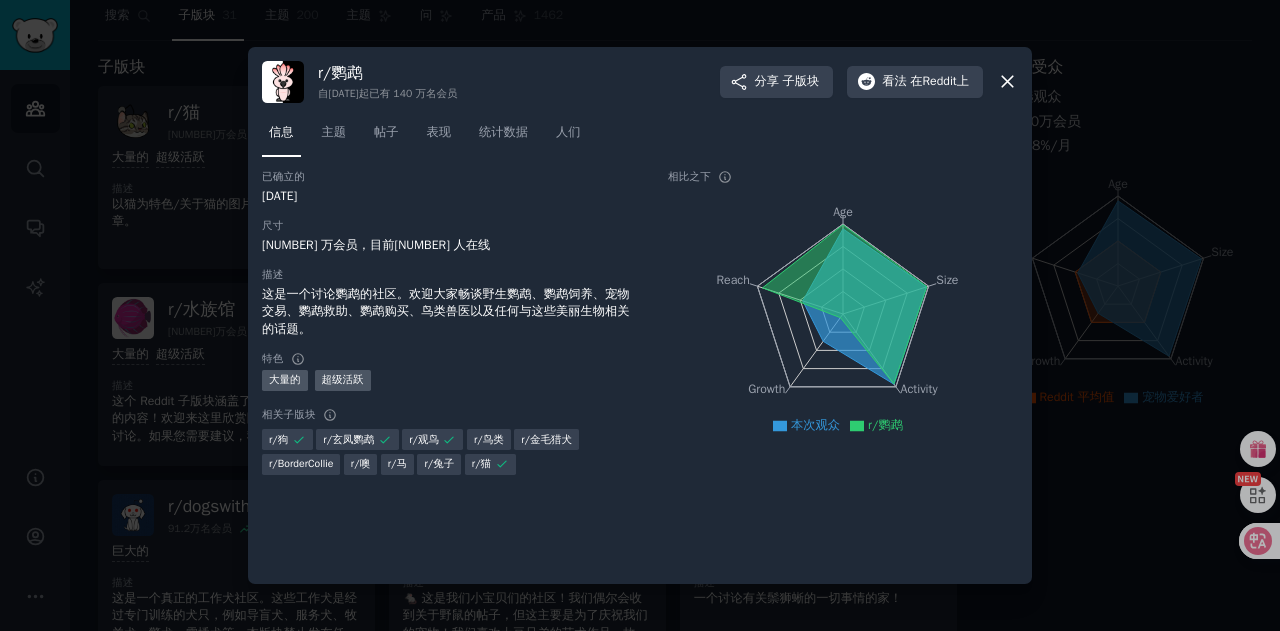 click 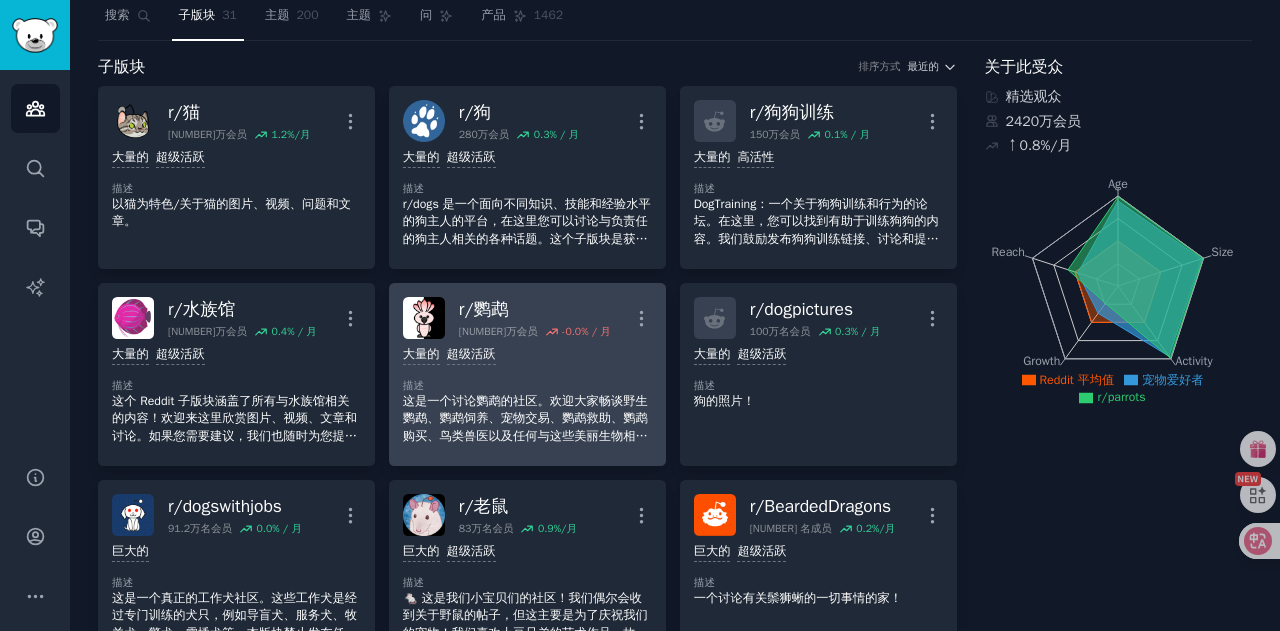 scroll, scrollTop: 0, scrollLeft: 0, axis: both 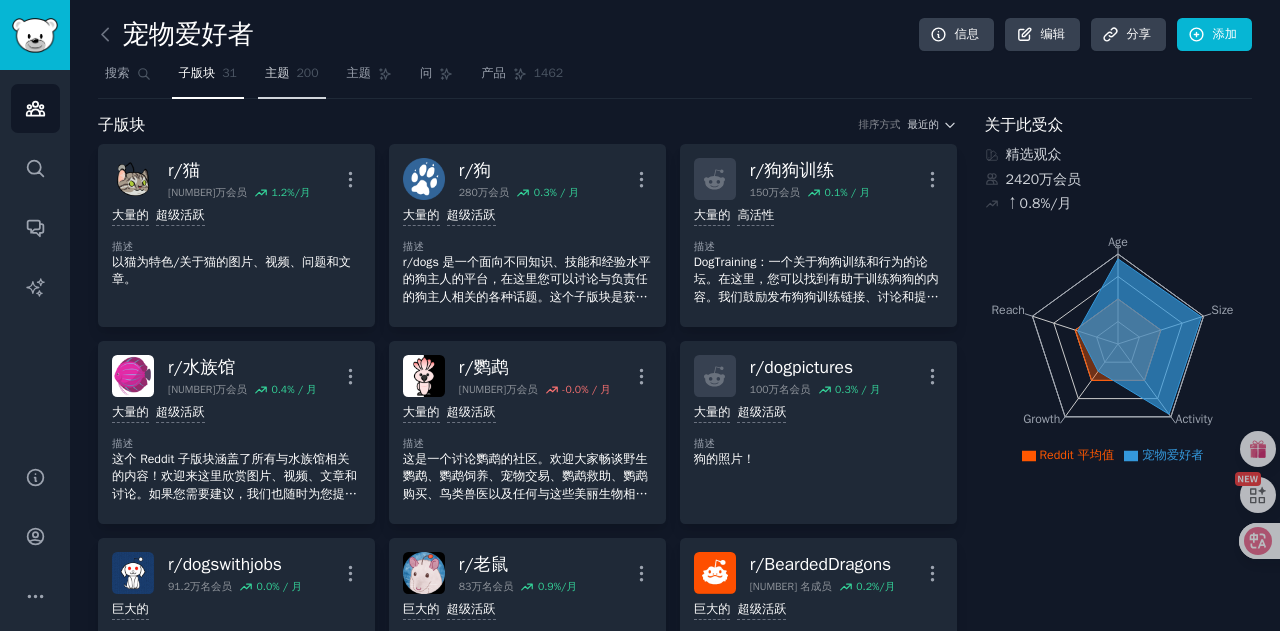 click on "主题 200" at bounding box center [292, 78] 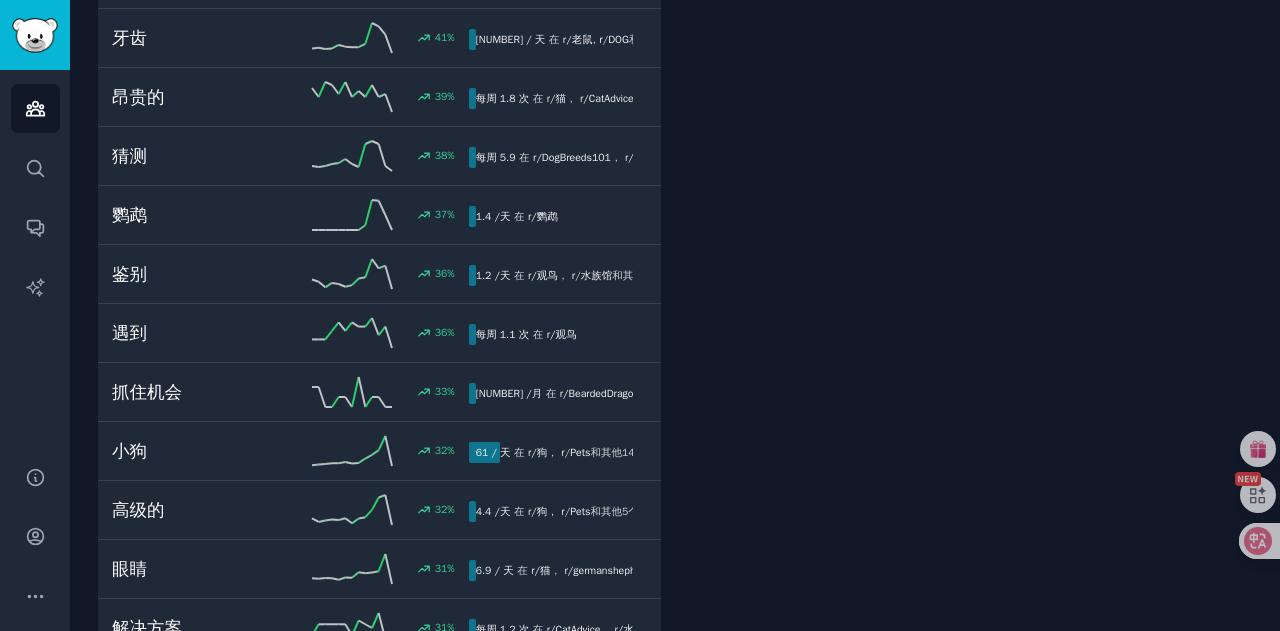 scroll, scrollTop: 1593, scrollLeft: 0, axis: vertical 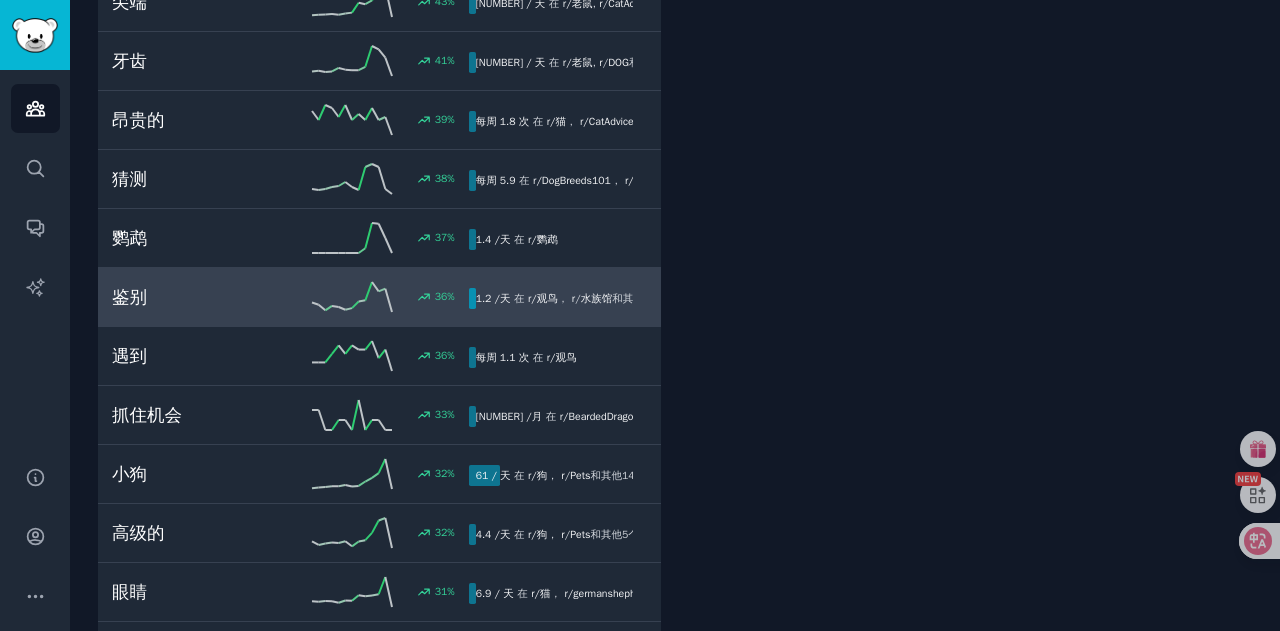 click on "鉴别" at bounding box center [201, 297] 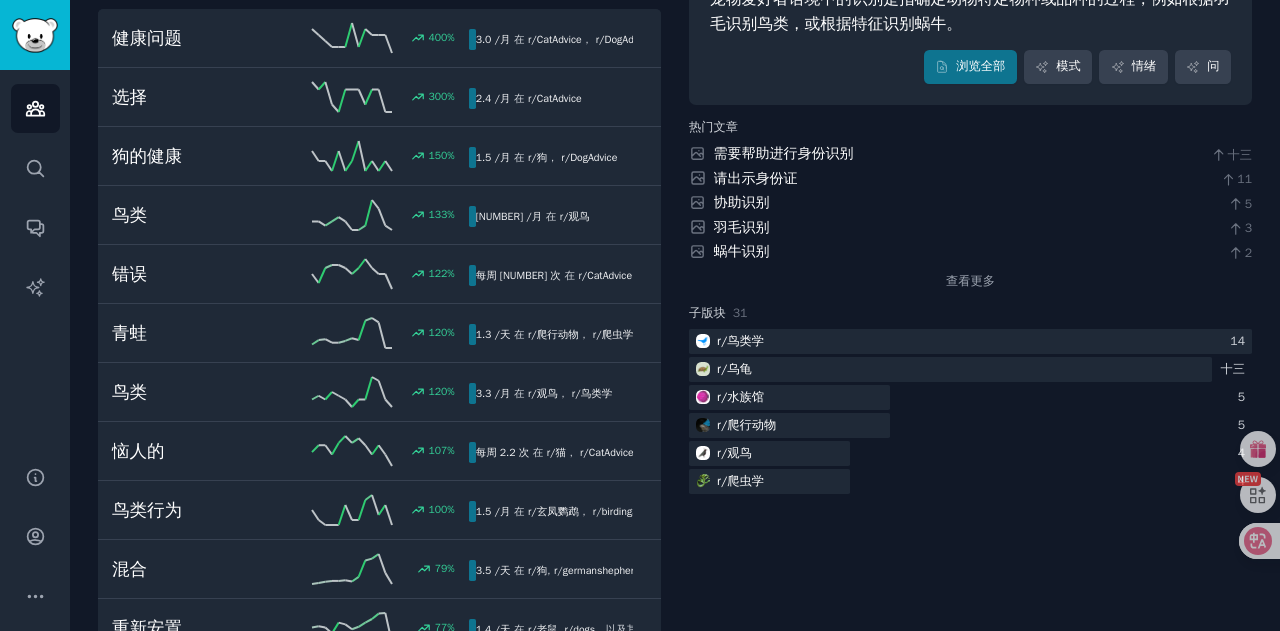 scroll, scrollTop: 202, scrollLeft: 0, axis: vertical 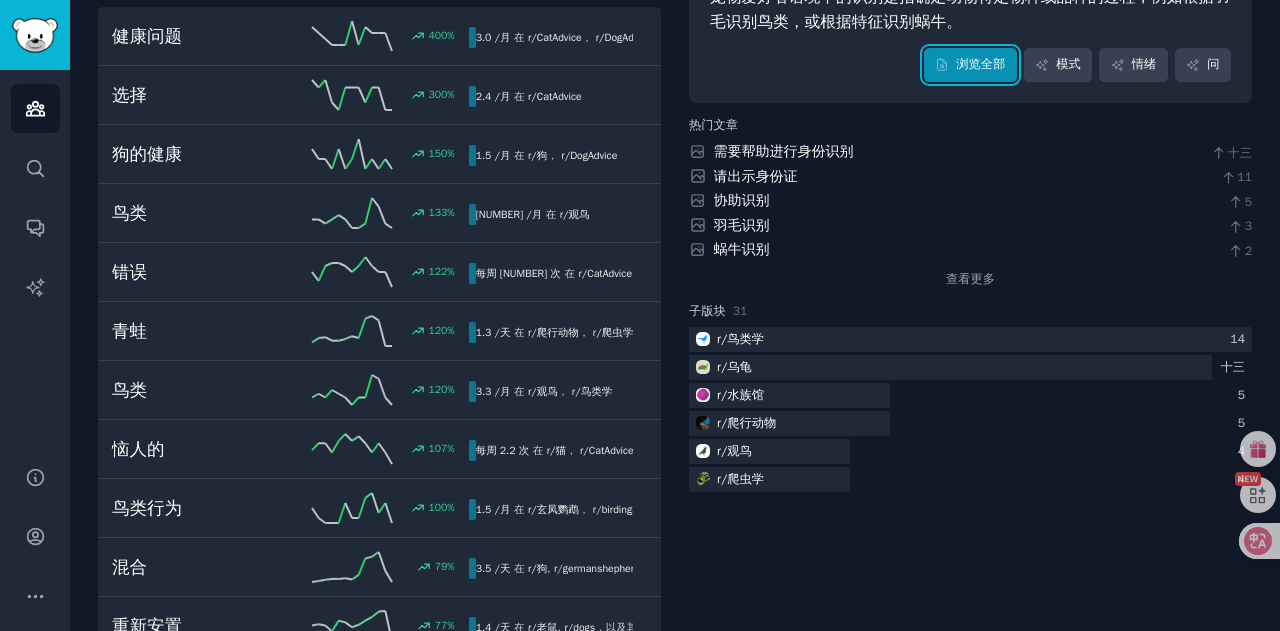 click on "浏览全部" at bounding box center (980, 64) 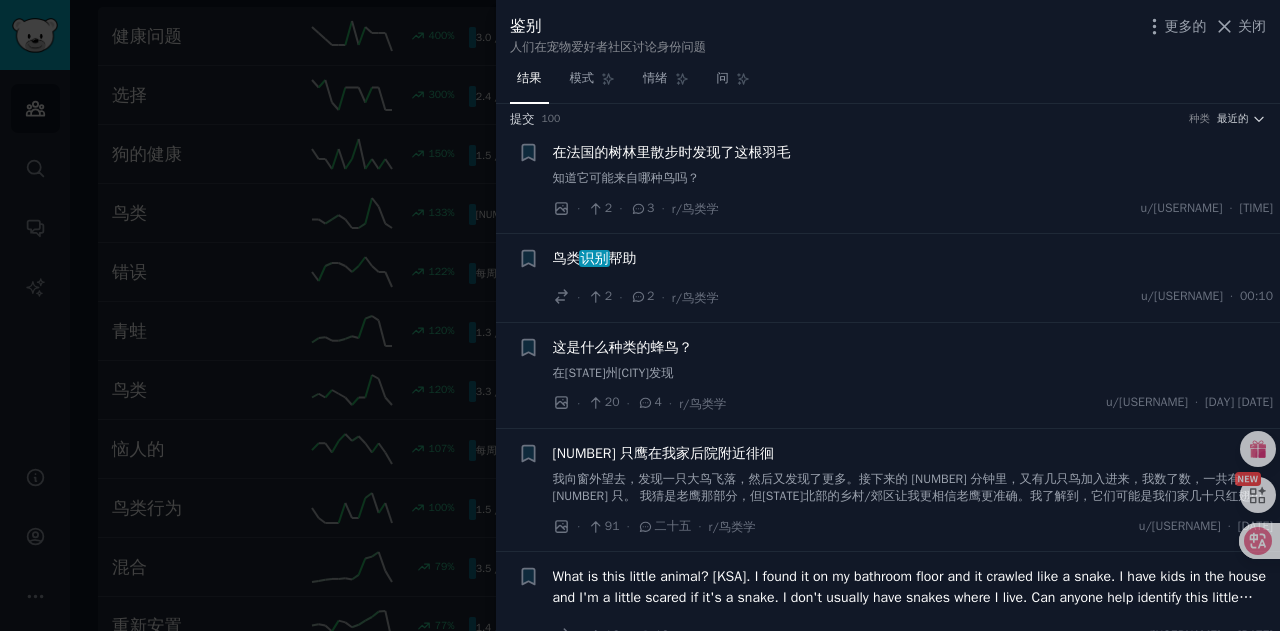 scroll, scrollTop: 0, scrollLeft: 0, axis: both 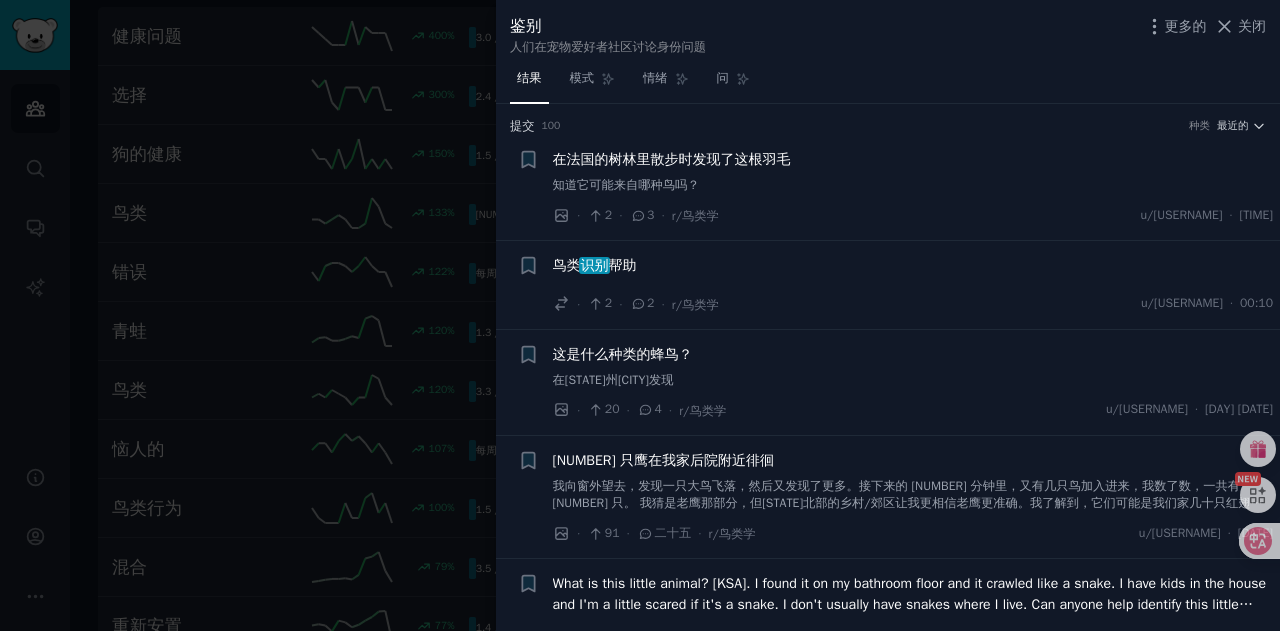 click on "在法国的树林里散步时发现了这根羽毛" at bounding box center [672, 159] 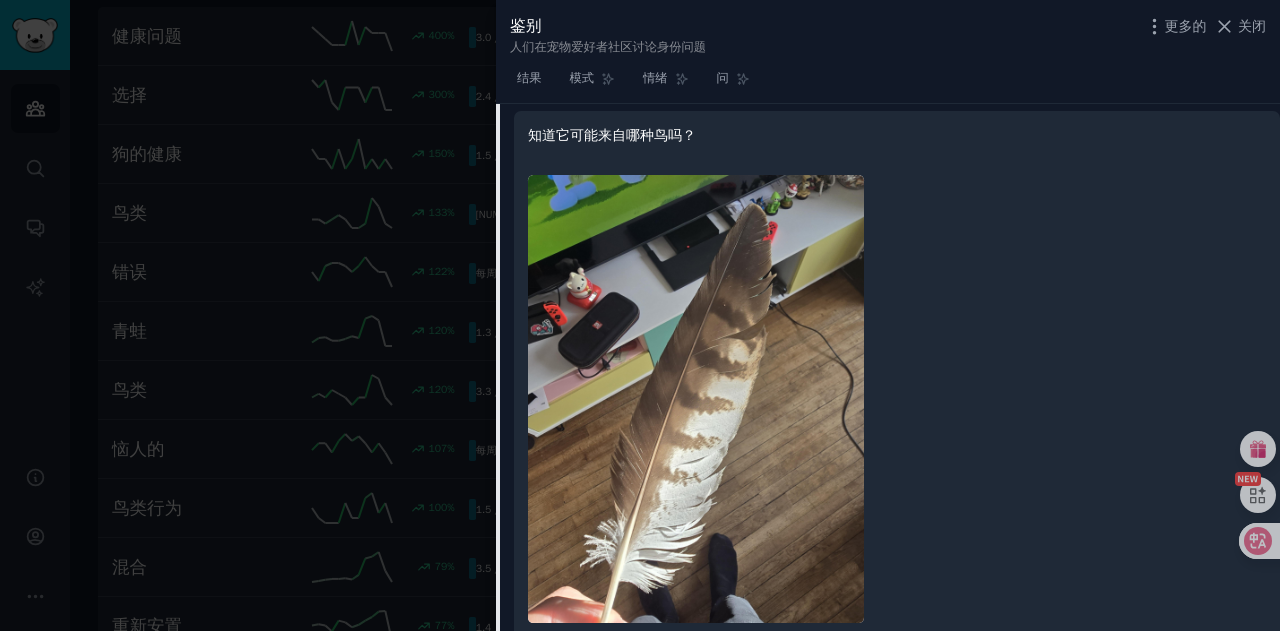 scroll, scrollTop: 155, scrollLeft: 0, axis: vertical 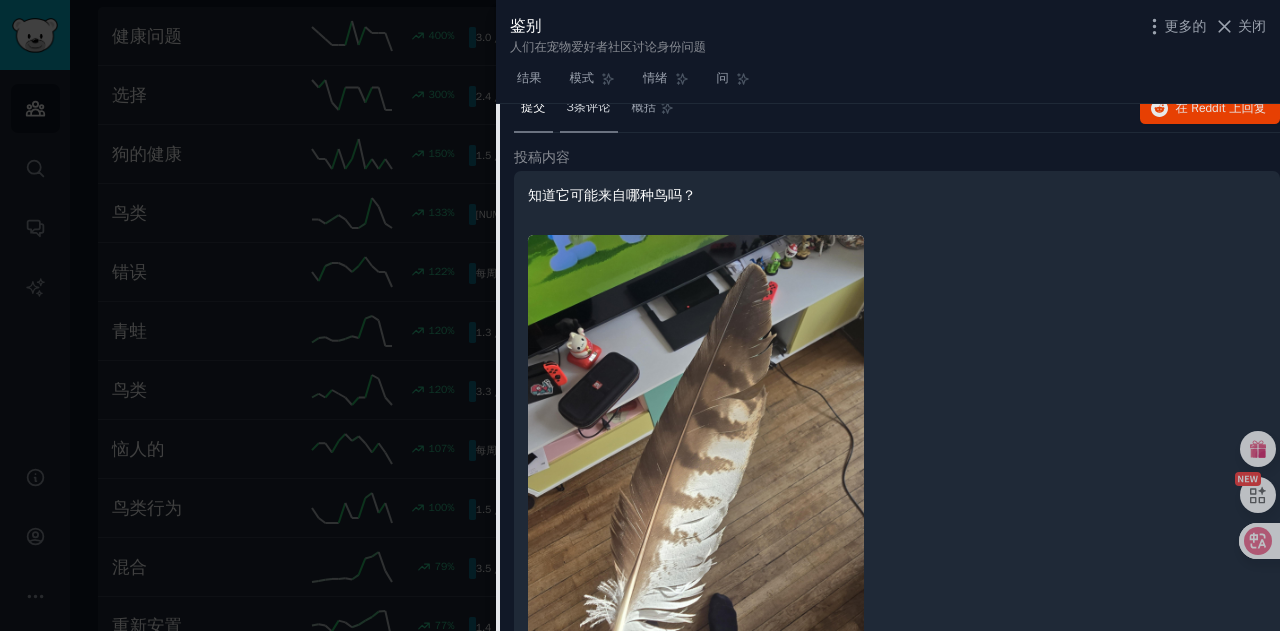 click on "3条评论" at bounding box center [589, 107] 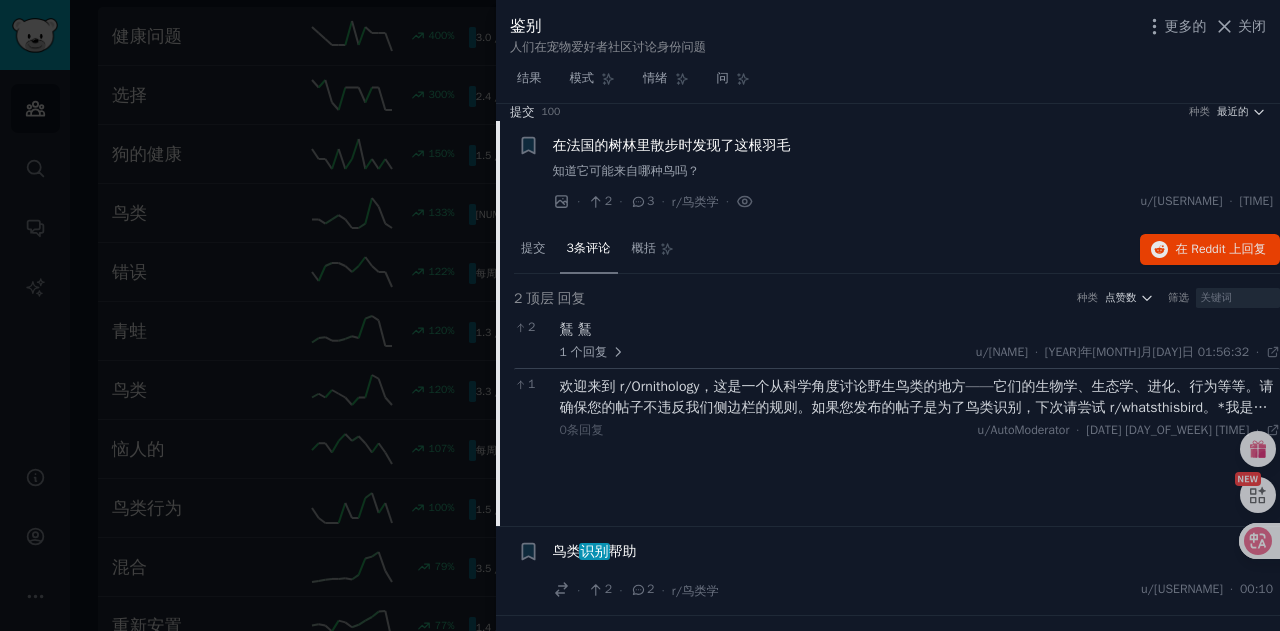 scroll, scrollTop: 12, scrollLeft: 0, axis: vertical 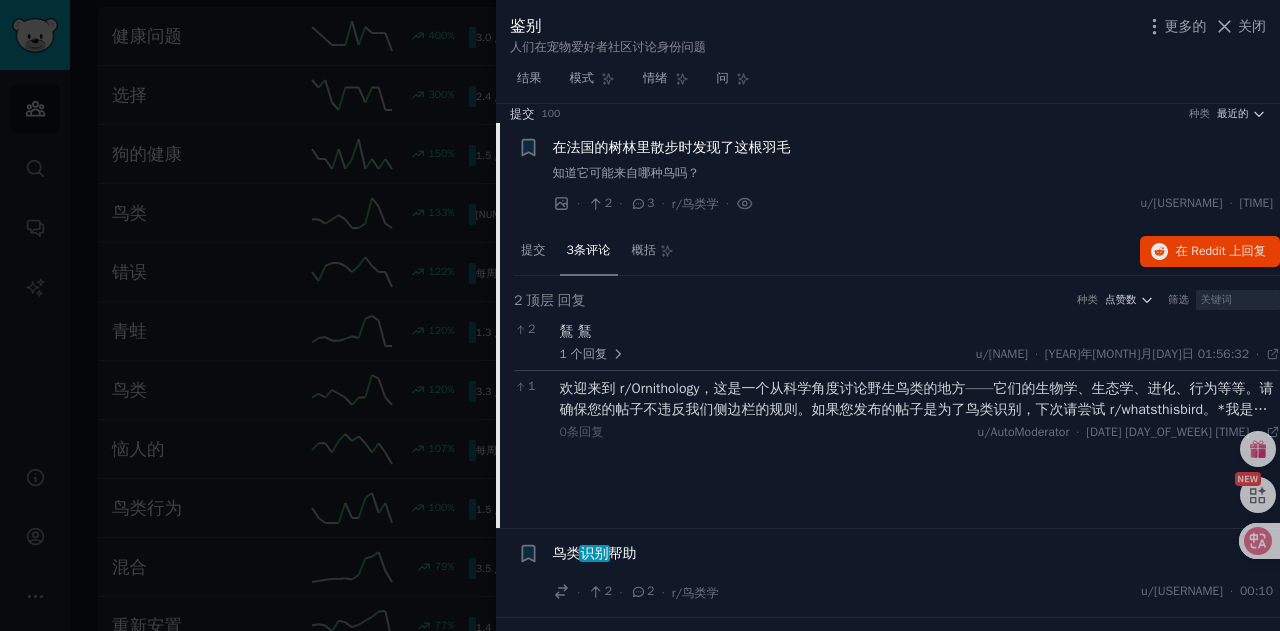 click on "欢迎来到 r/Ornithology，这是一个从科学角度讨论野生鸟类的地方——它们的生物学、生态学、进化、行为等等。请确保您的帖子不违反我们侧边栏的规则。如果您发布的帖子是为了鸟类识别，下次请尝试 r/whatsthisbird。*我是机器人，此操作是自动执行的。如果您有任何问题或疑虑，请[联系此子版块的版主](/message/compose/?to=/r/Ornithology)*。" at bounding box center [917, 420] 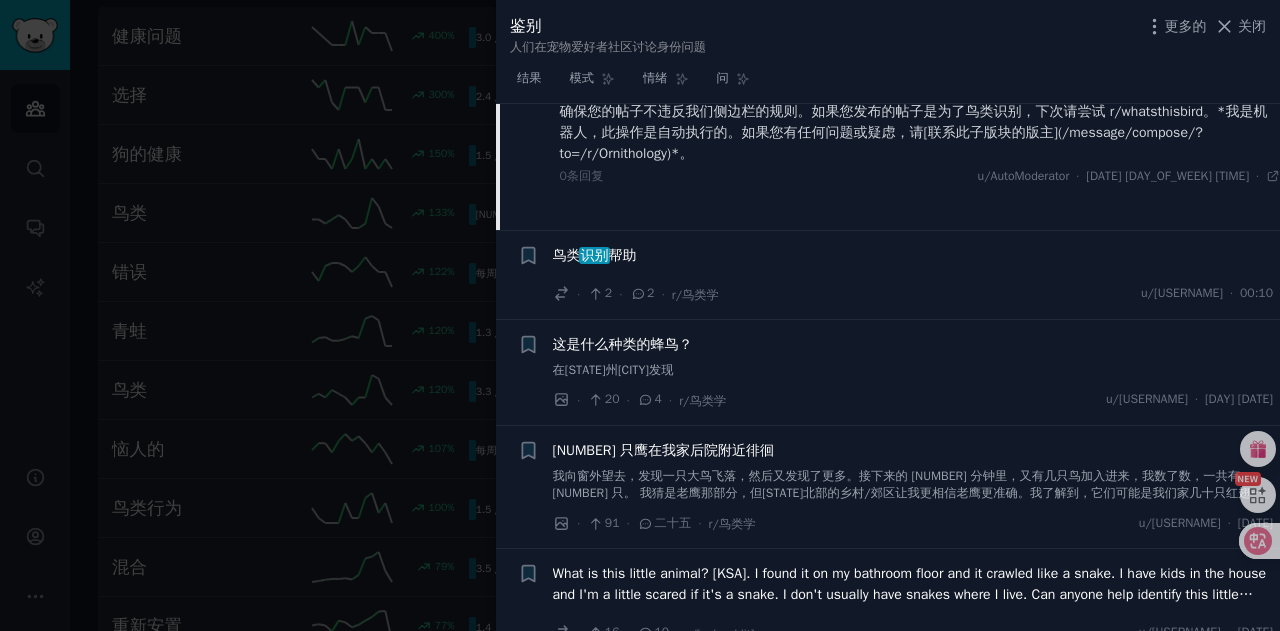 scroll, scrollTop: 311, scrollLeft: 0, axis: vertical 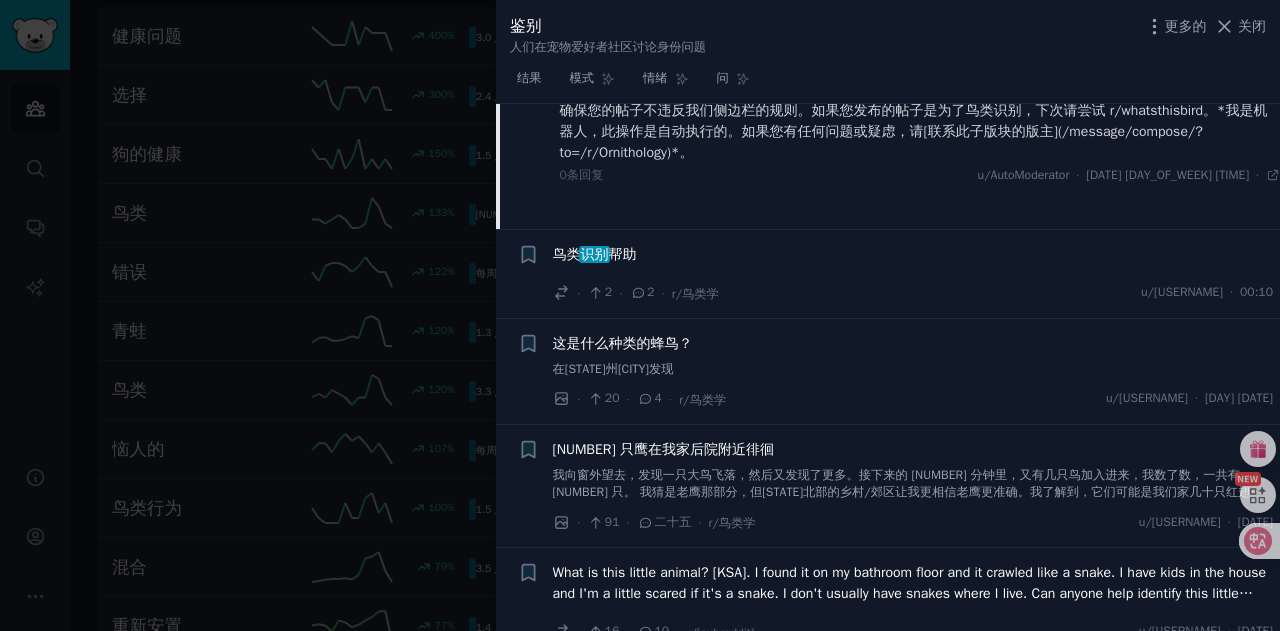 click on "鸟类 识别 帮助" at bounding box center [595, 254] 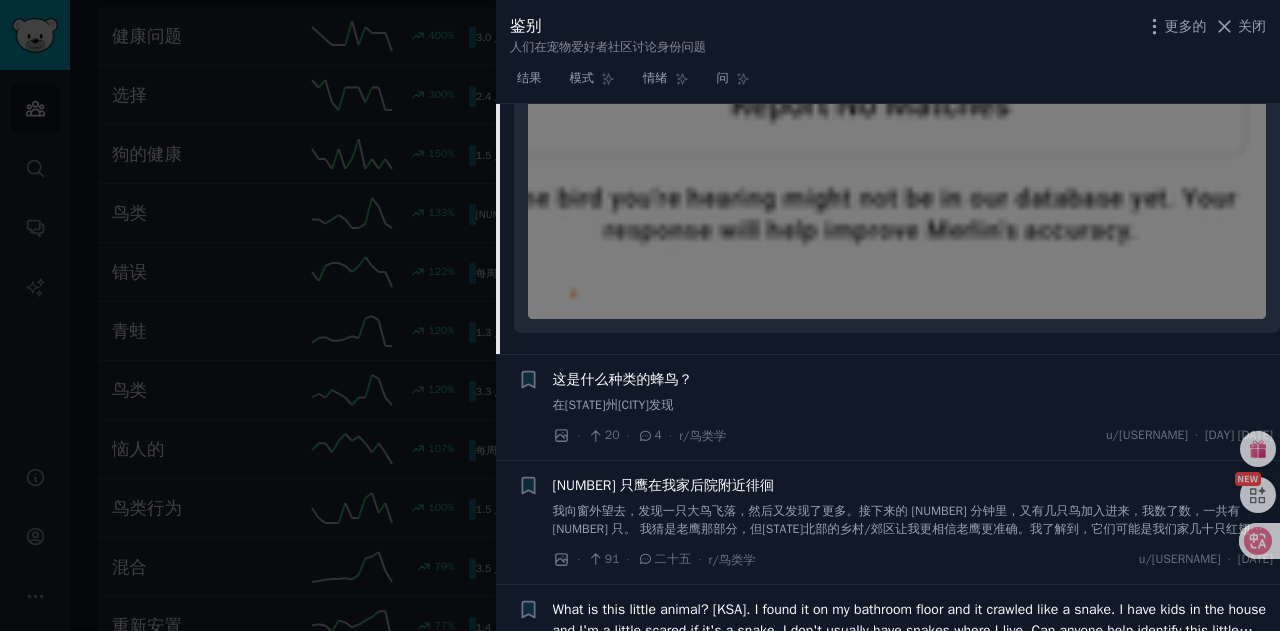 scroll, scrollTop: 511, scrollLeft: 0, axis: vertical 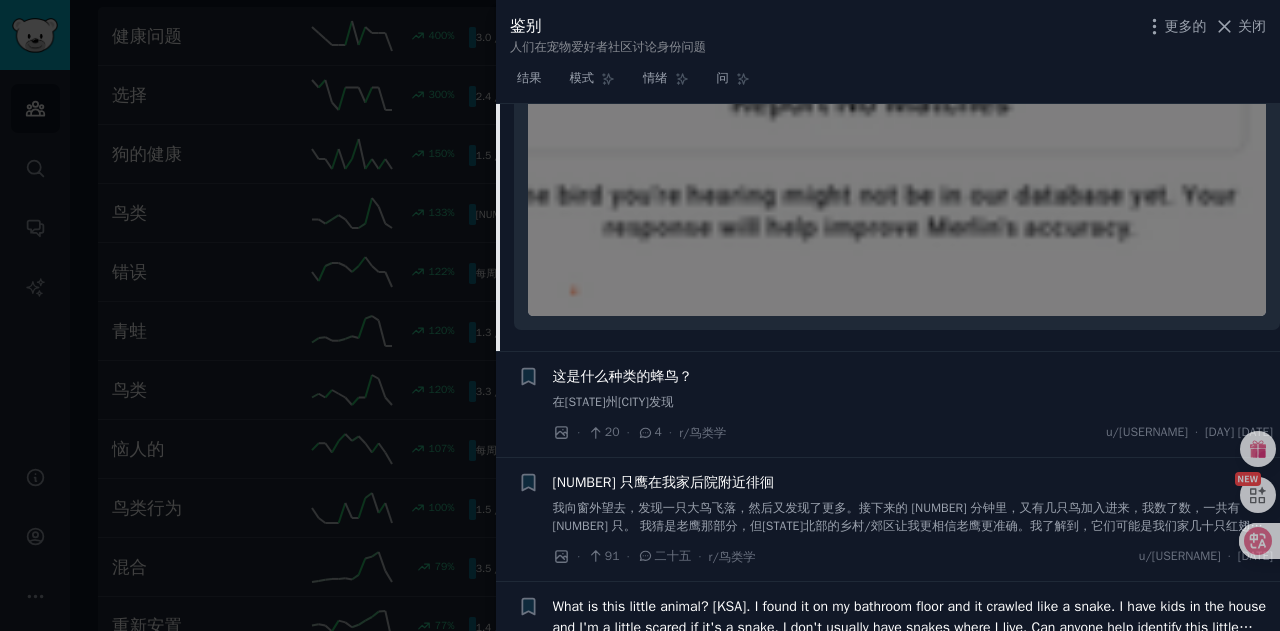 click on "这是什么种类的蜂鸟？" at bounding box center (623, 376) 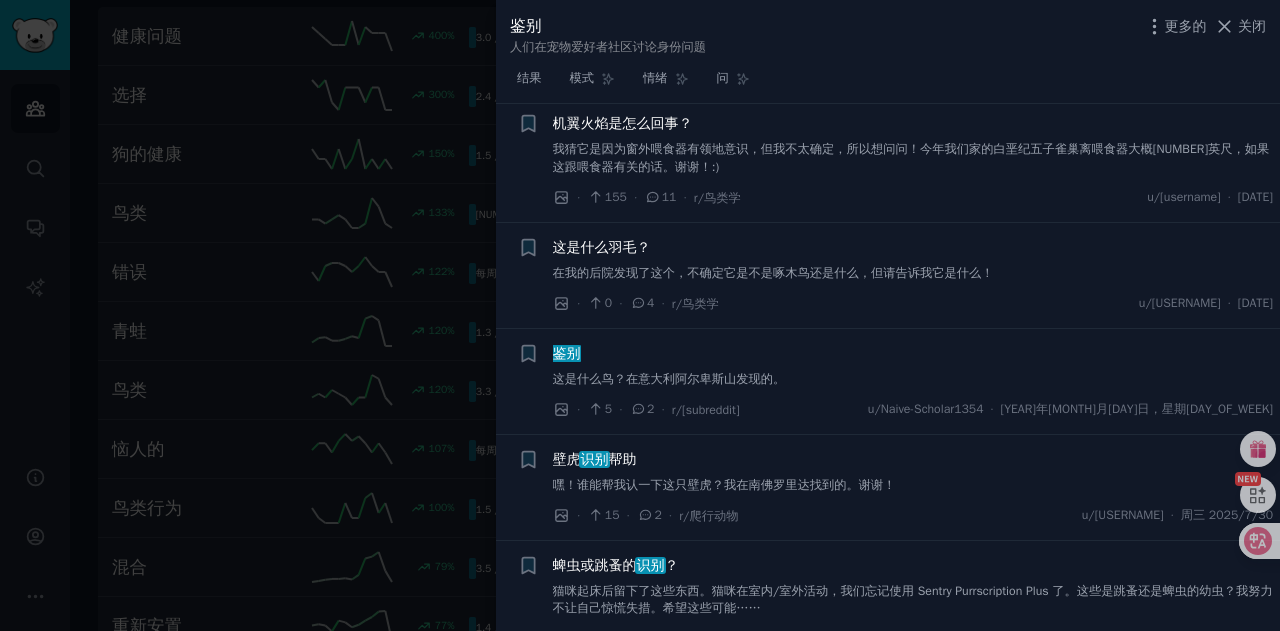 scroll, scrollTop: 1922, scrollLeft: 0, axis: vertical 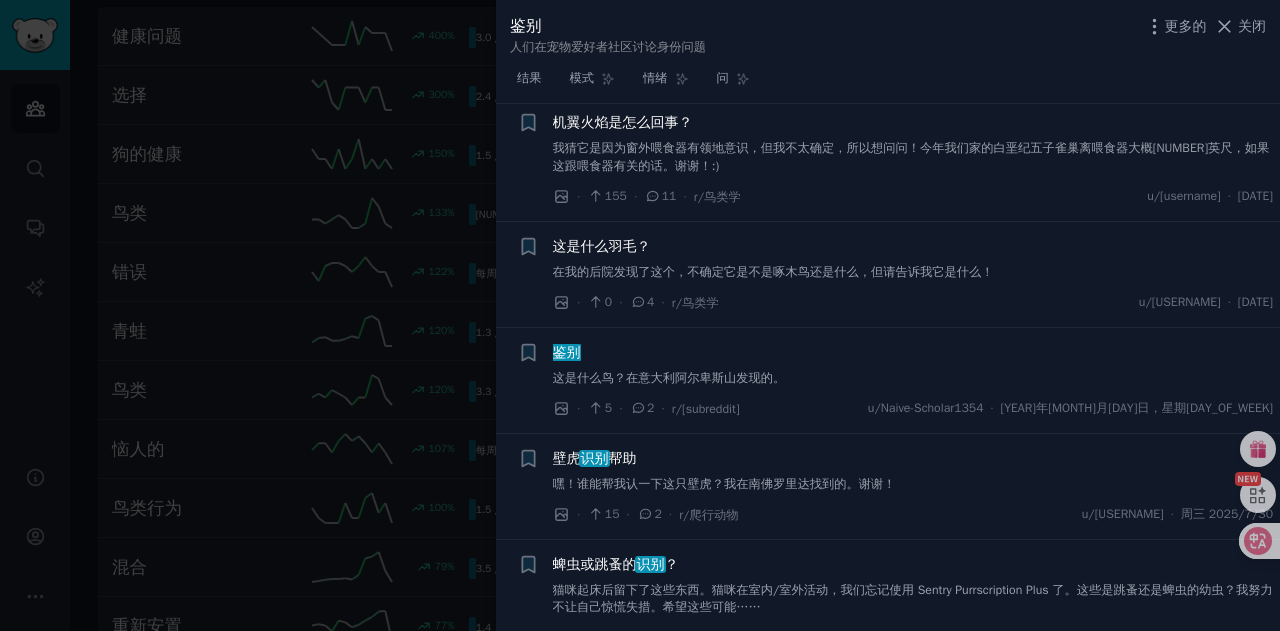 click on "鉴别" at bounding box center (567, 352) 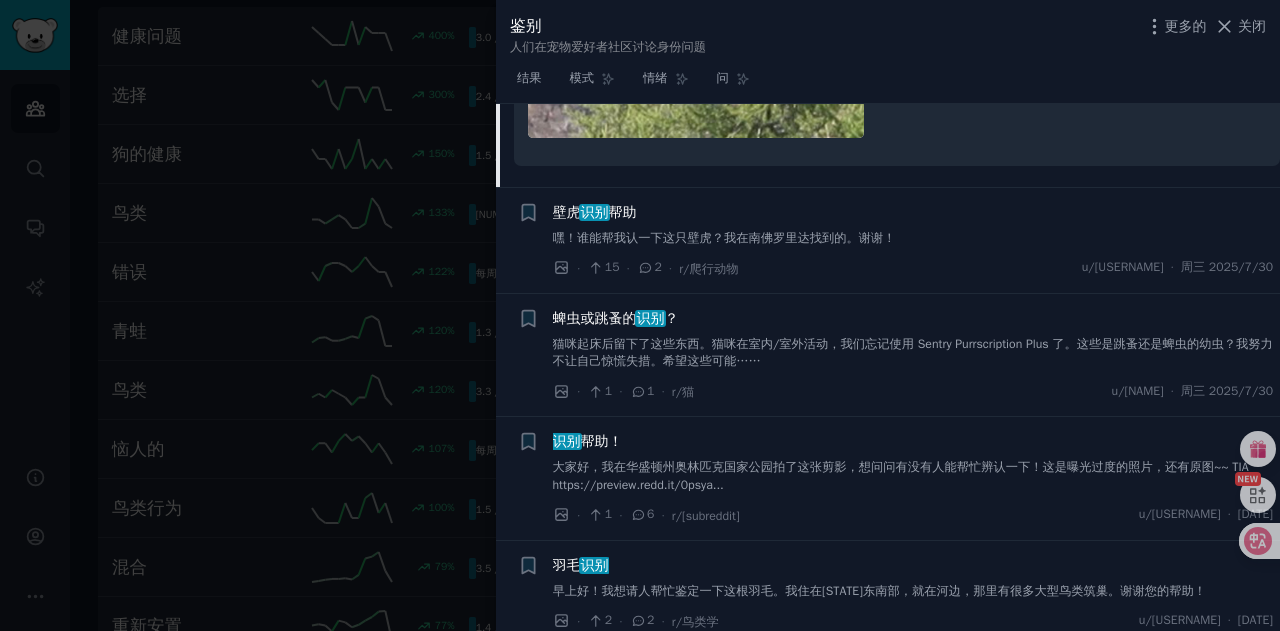 scroll, scrollTop: 2050, scrollLeft: 0, axis: vertical 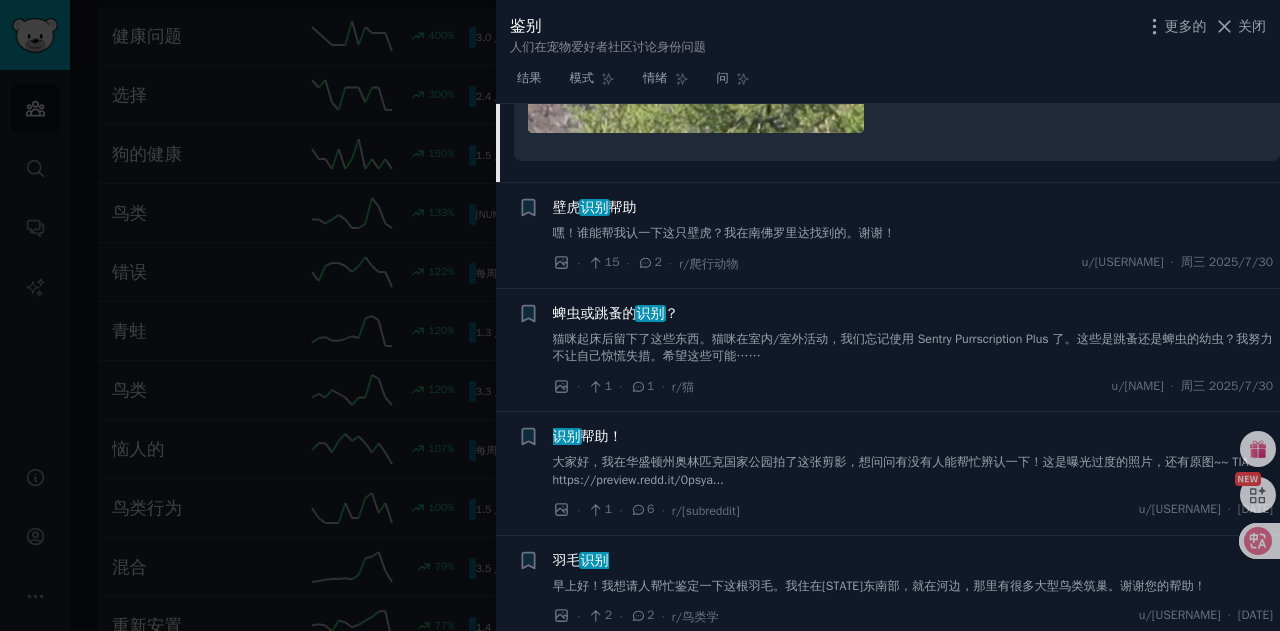 click on "帮助" at bounding box center [623, 207] 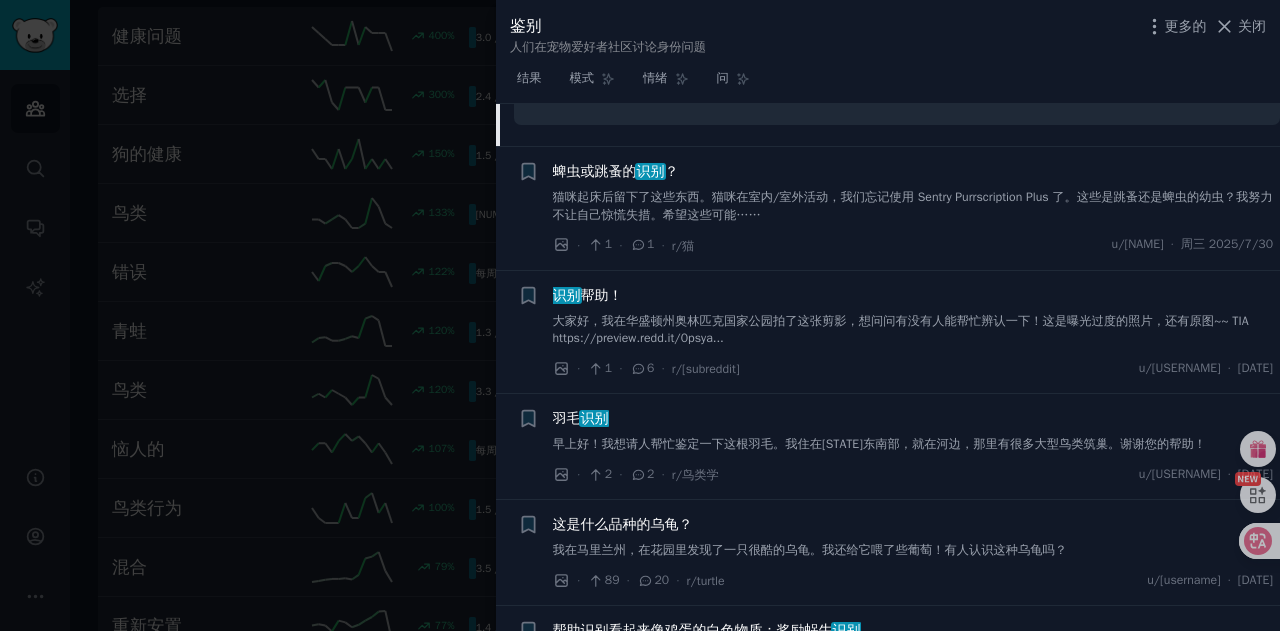 scroll, scrollTop: 1897, scrollLeft: 0, axis: vertical 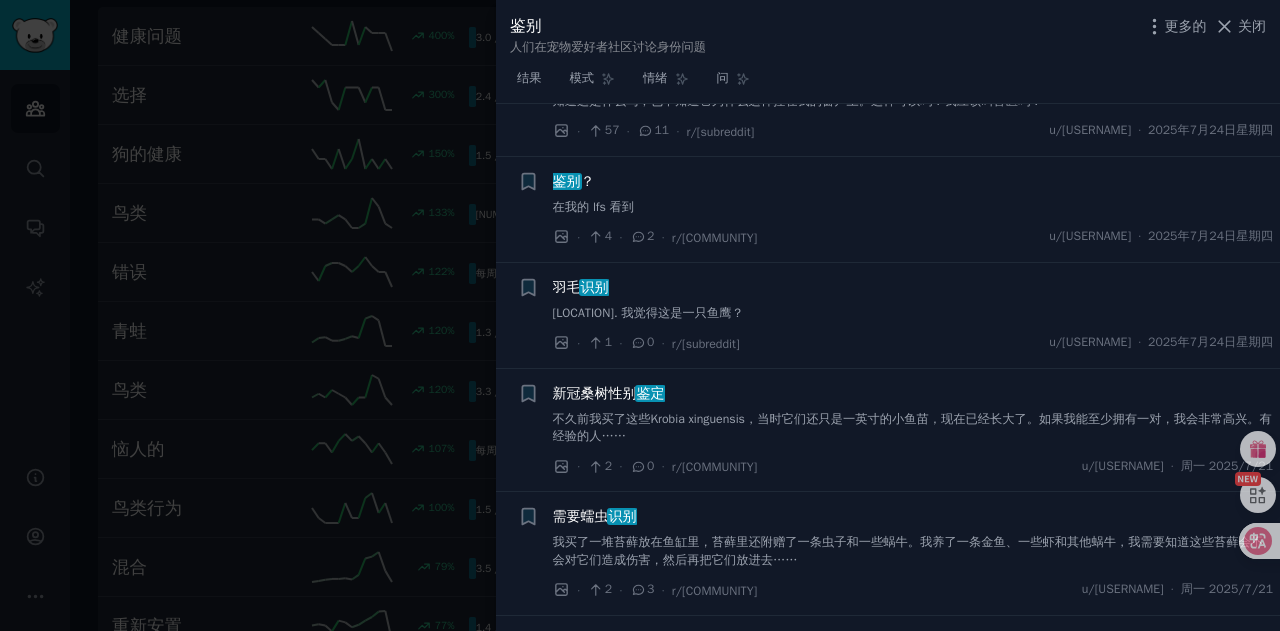 click at bounding box center [640, 315] 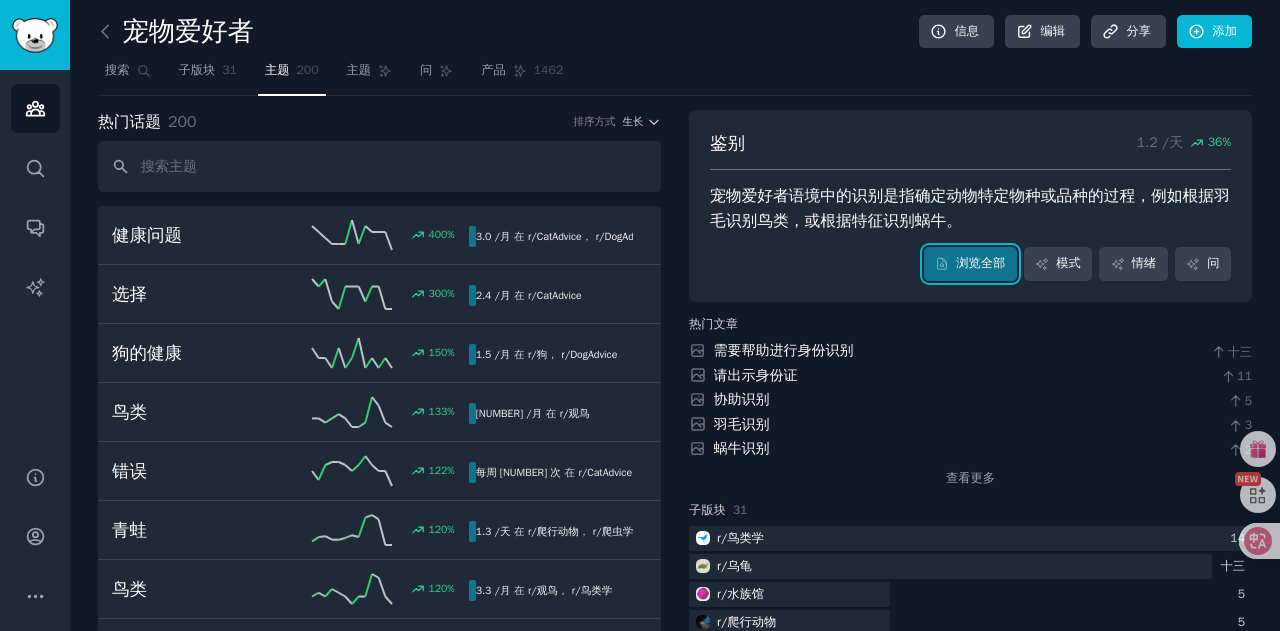 scroll, scrollTop: 2, scrollLeft: 0, axis: vertical 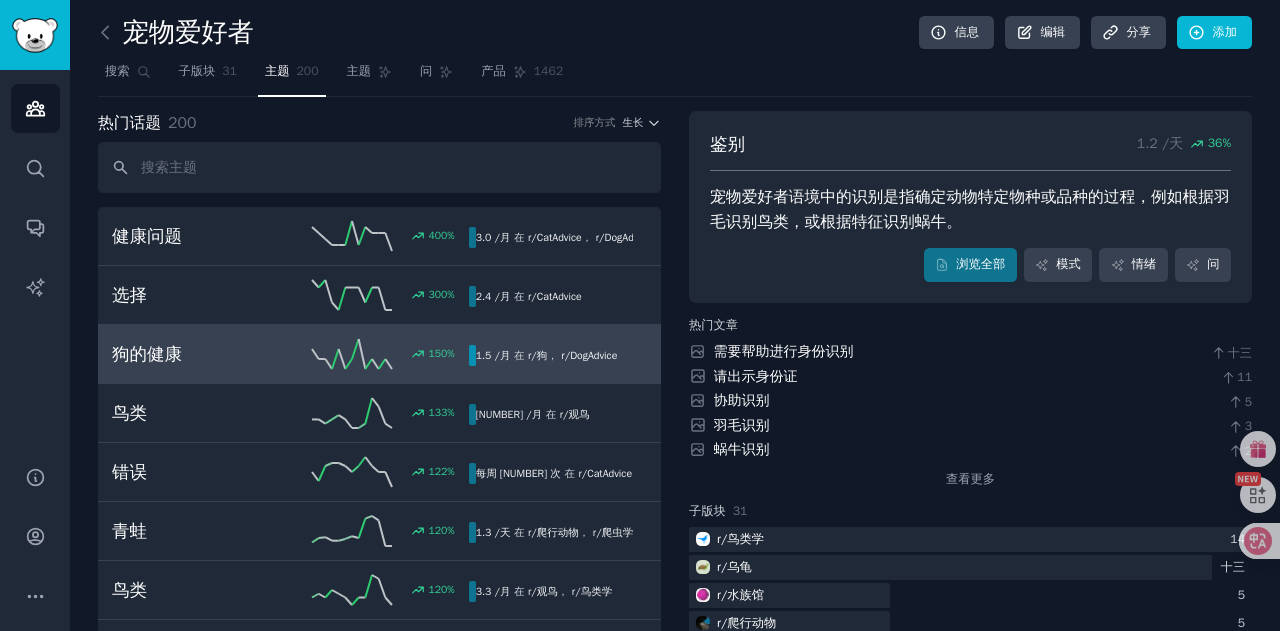 click on "狗的健康" at bounding box center [201, 354] 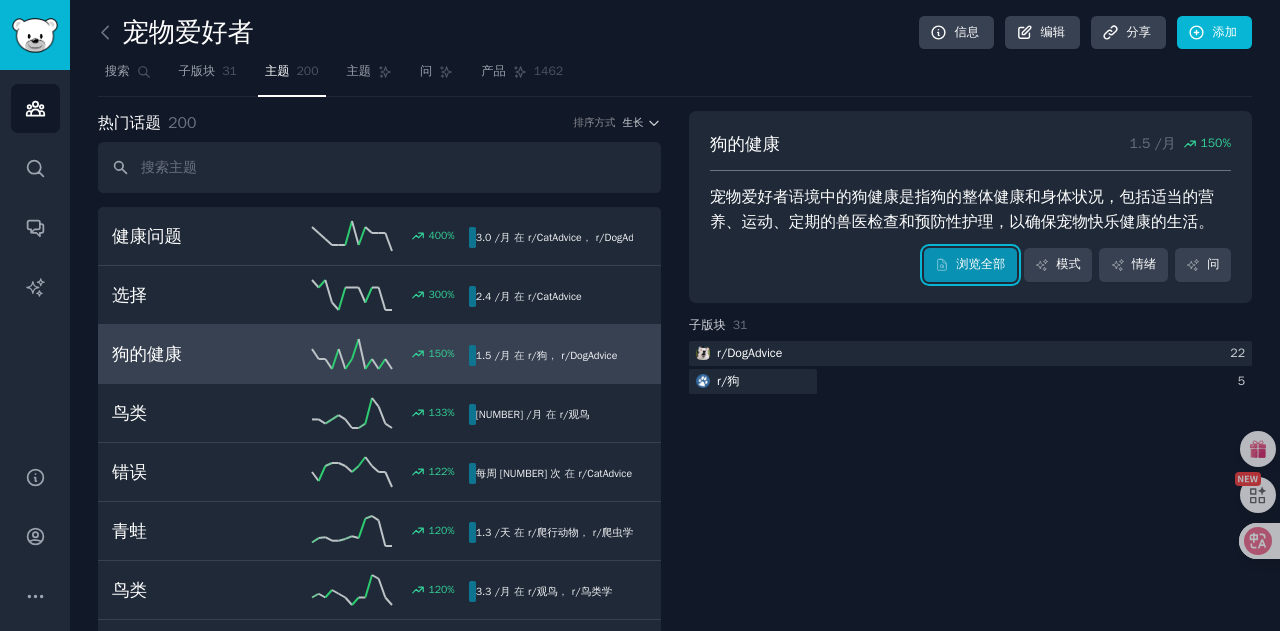 click on "浏览全部" at bounding box center [970, 265] 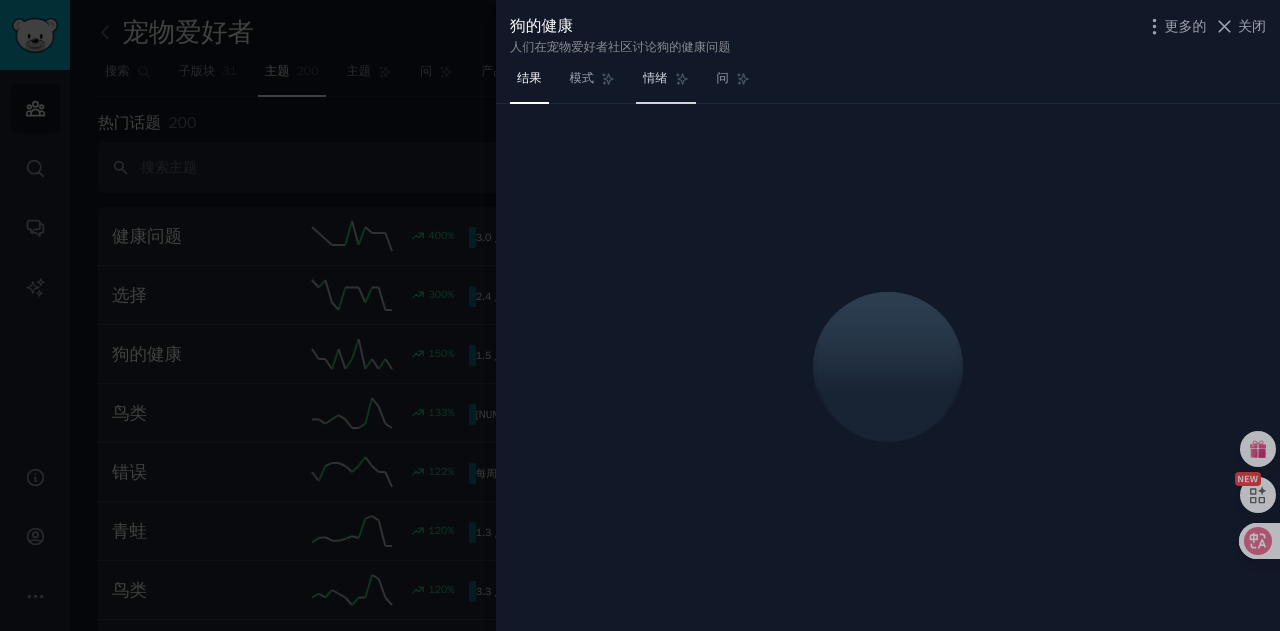 click on "情绪" at bounding box center (666, 83) 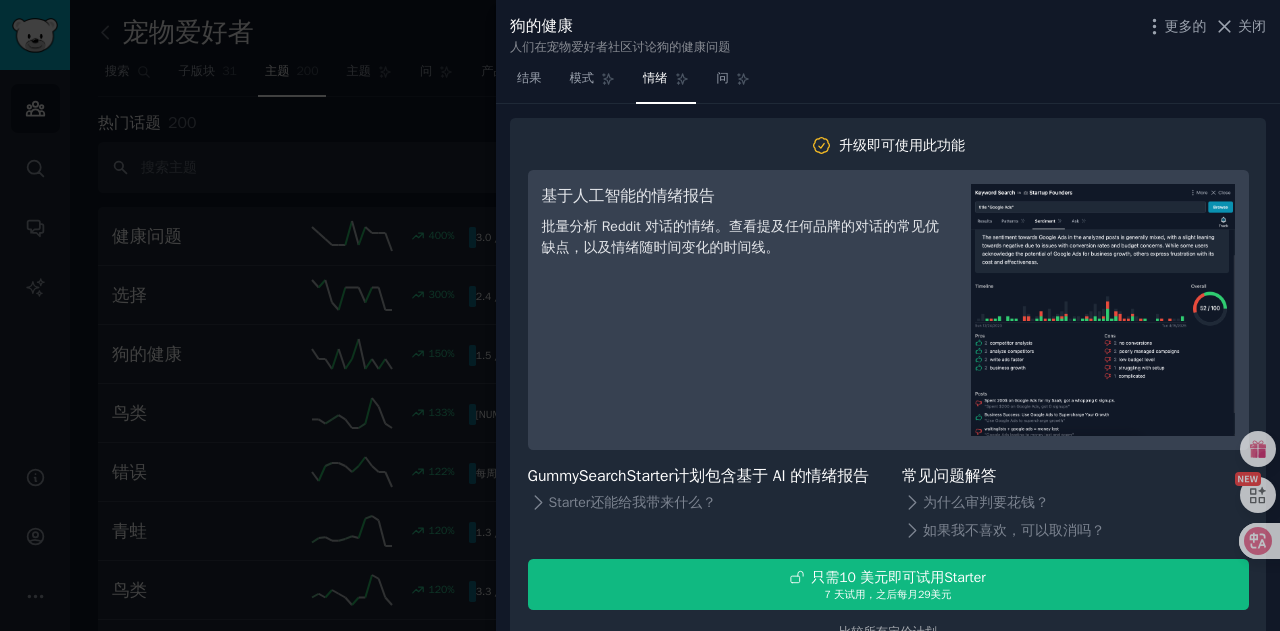 scroll, scrollTop: 41, scrollLeft: 0, axis: vertical 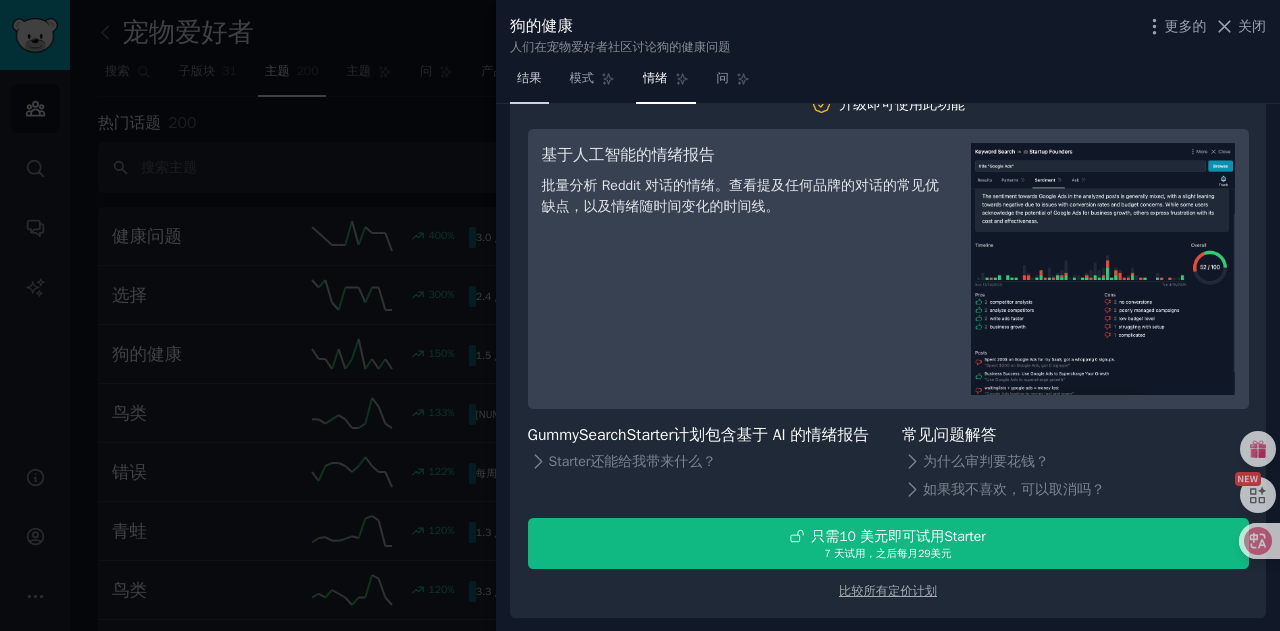 click on "结果" at bounding box center [529, 83] 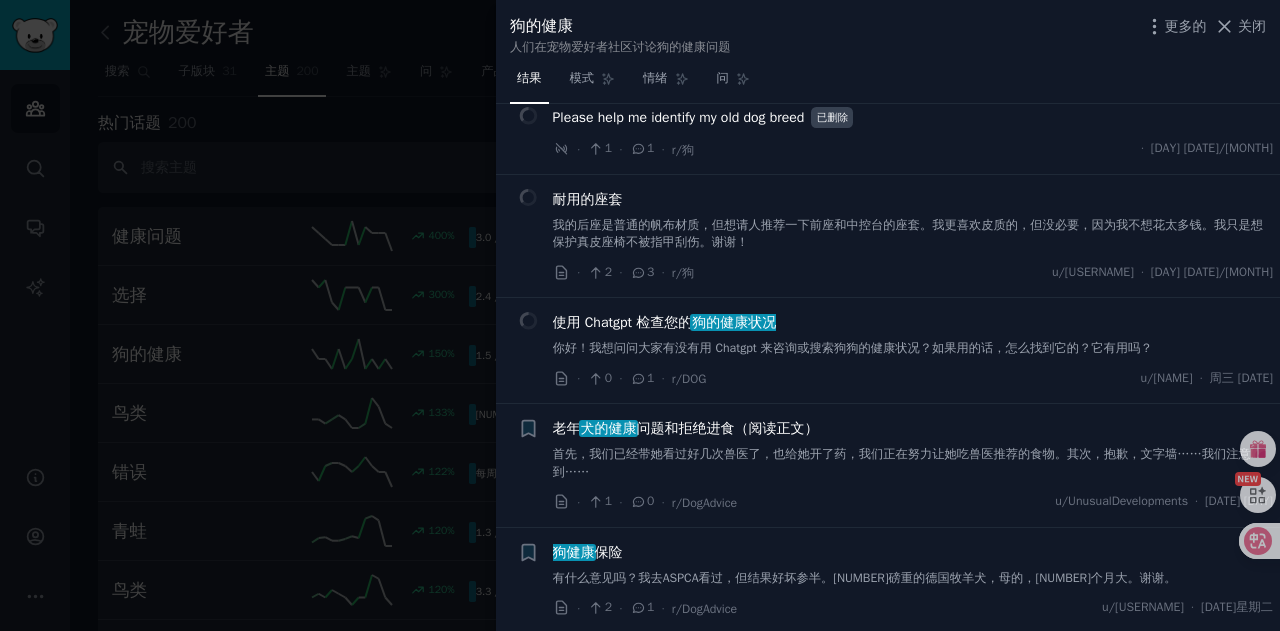 scroll, scrollTop: 2076, scrollLeft: 0, axis: vertical 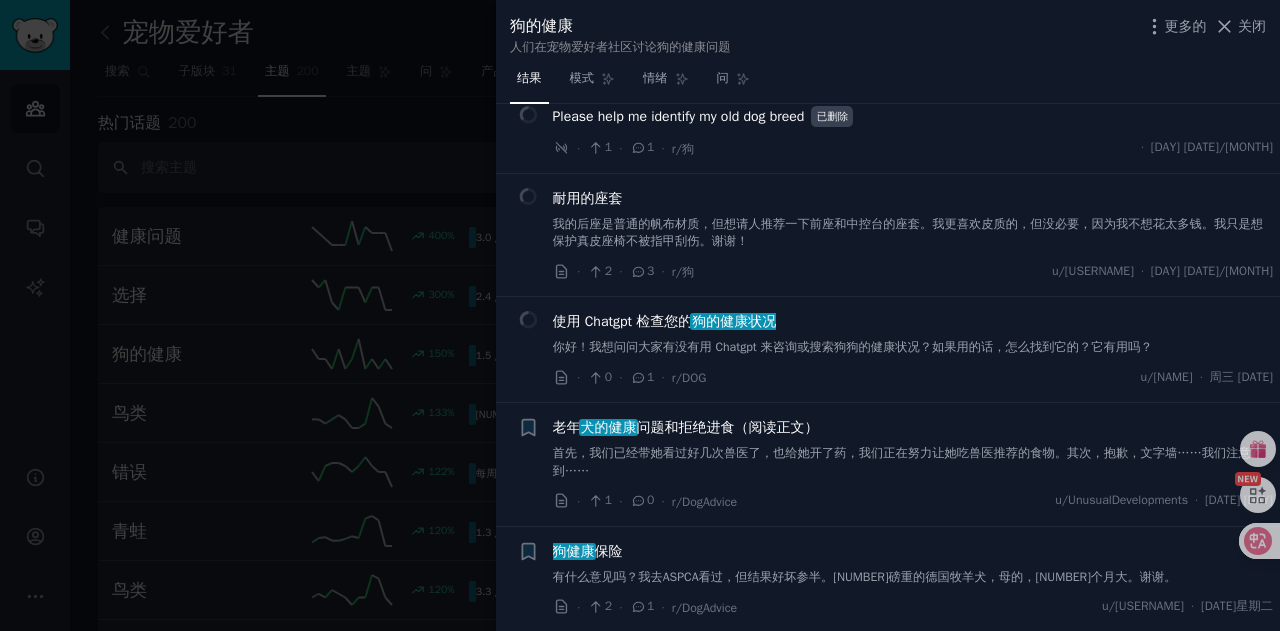 click on "使用 Chatgpt 检查您的" at bounding box center (623, 321) 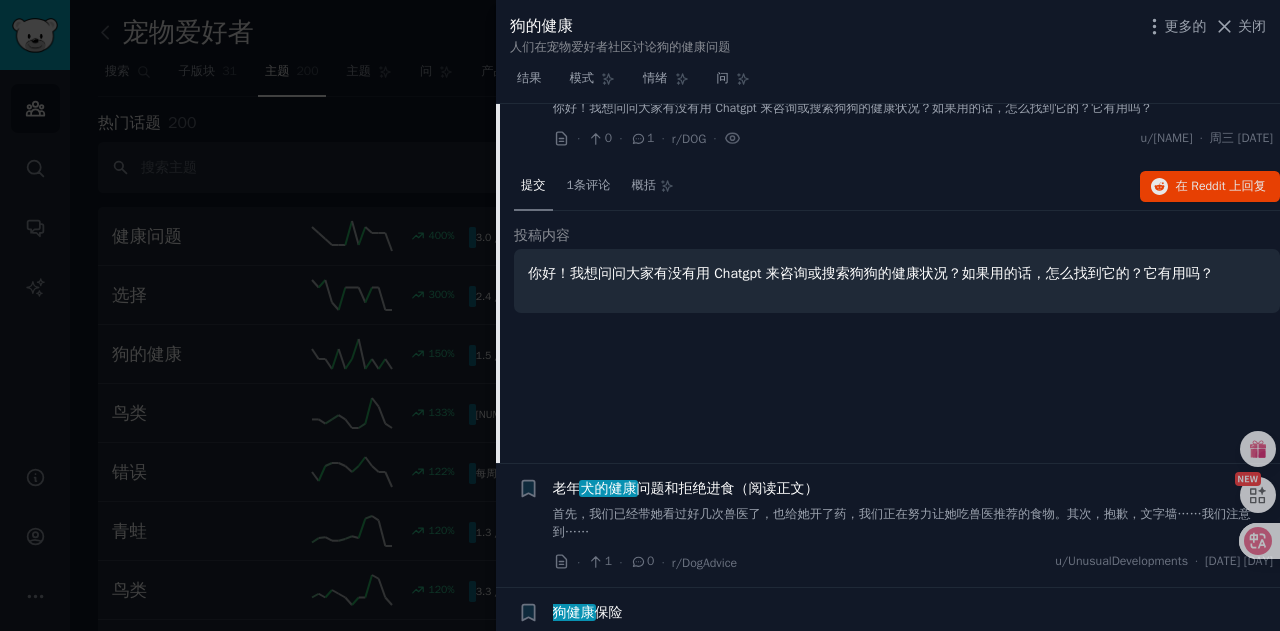 scroll, scrollTop: 2316, scrollLeft: 0, axis: vertical 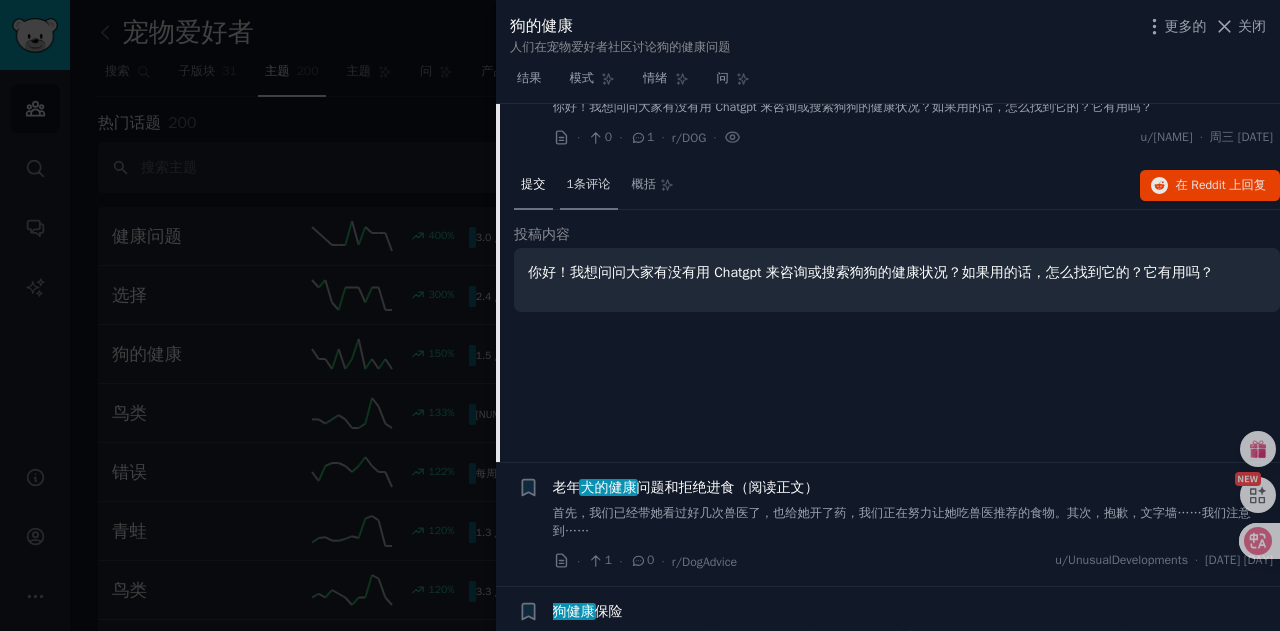 click on "1条评论" at bounding box center [589, 186] 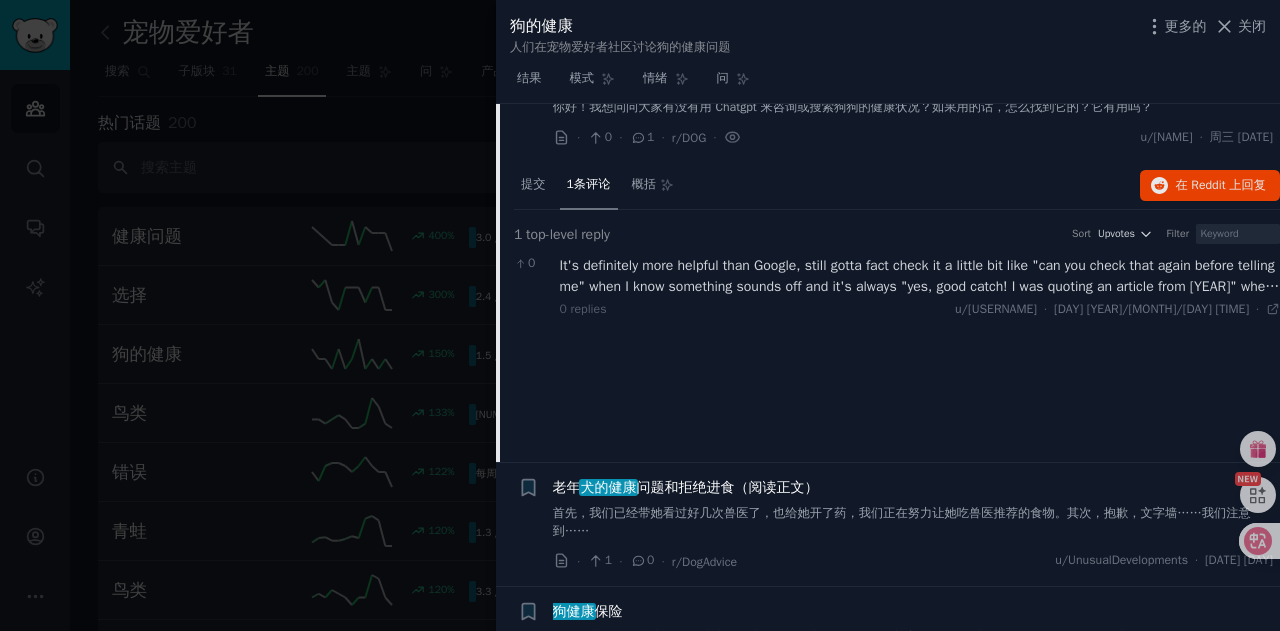 click on "1  top-level  reply Sort Upvotes Filter 0 It's definitely more helpful than Google, still gotta fact check it a little bit like "can you check that again before telling me" when I know something sounds off and it's always "yes, good catch! I was quoting an article from 2015" when there are newer studies out. Or something like that.
It's not a Vet and I would never let it take it's place but I do ask for advice and opinions that google won't tell me. I find it extremely helpful. It's a problem when people are using it as their pets are actively dying or have infections and there's nothing you at home can do for them. 0   replies u/[USERNAME] · [DAY] [DATE] [TIME]" at bounding box center [897, 268] 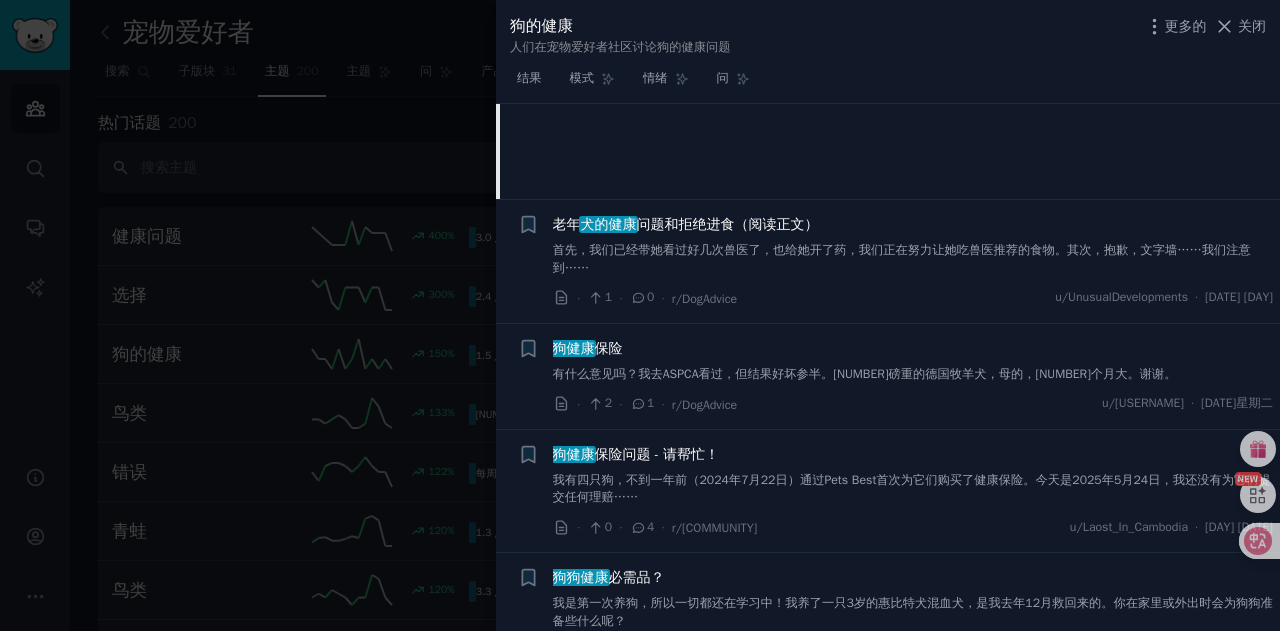 scroll, scrollTop: 2580, scrollLeft: 0, axis: vertical 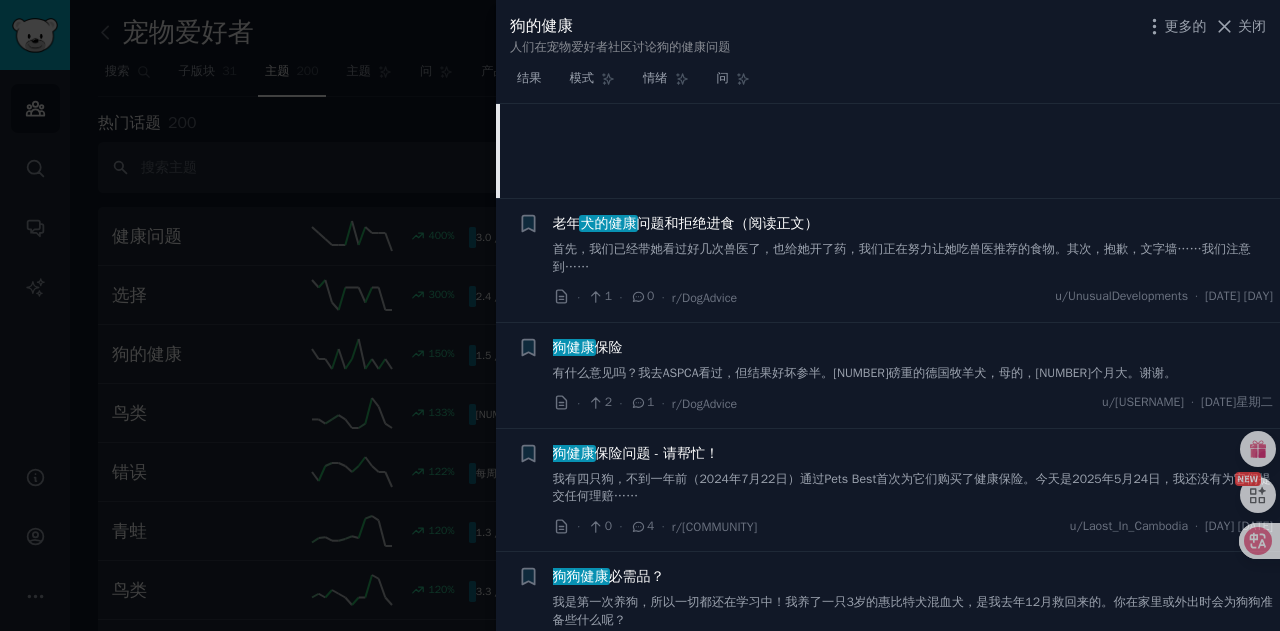 click at bounding box center [640, 315] 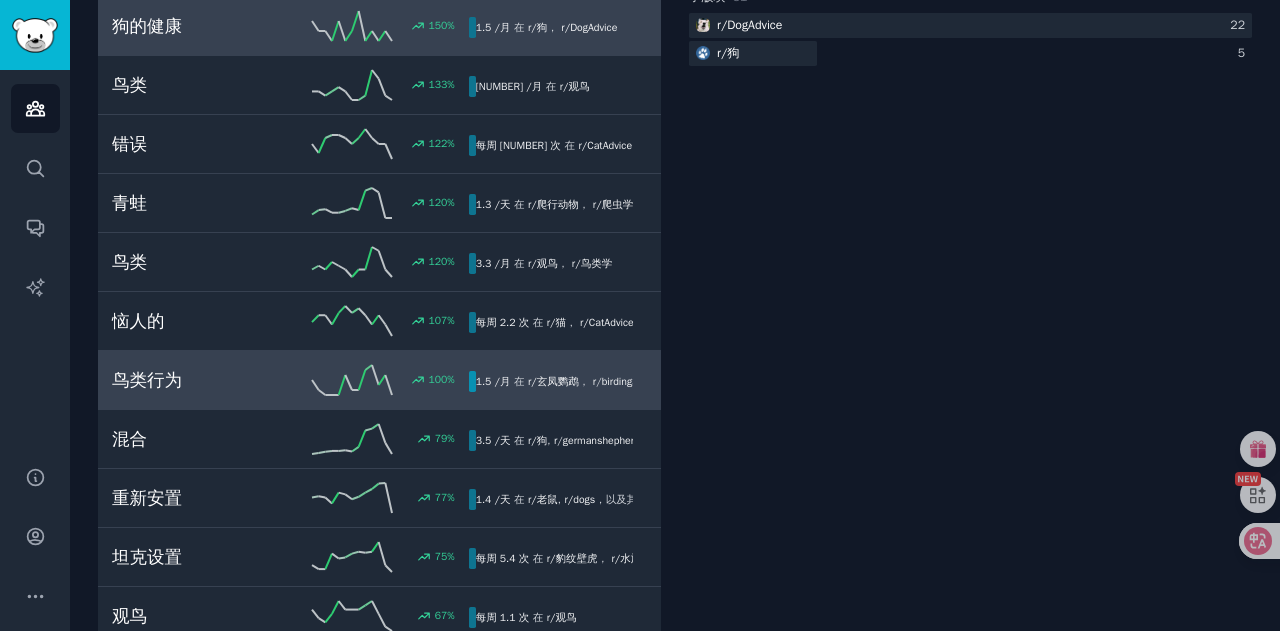 scroll, scrollTop: 0, scrollLeft: 0, axis: both 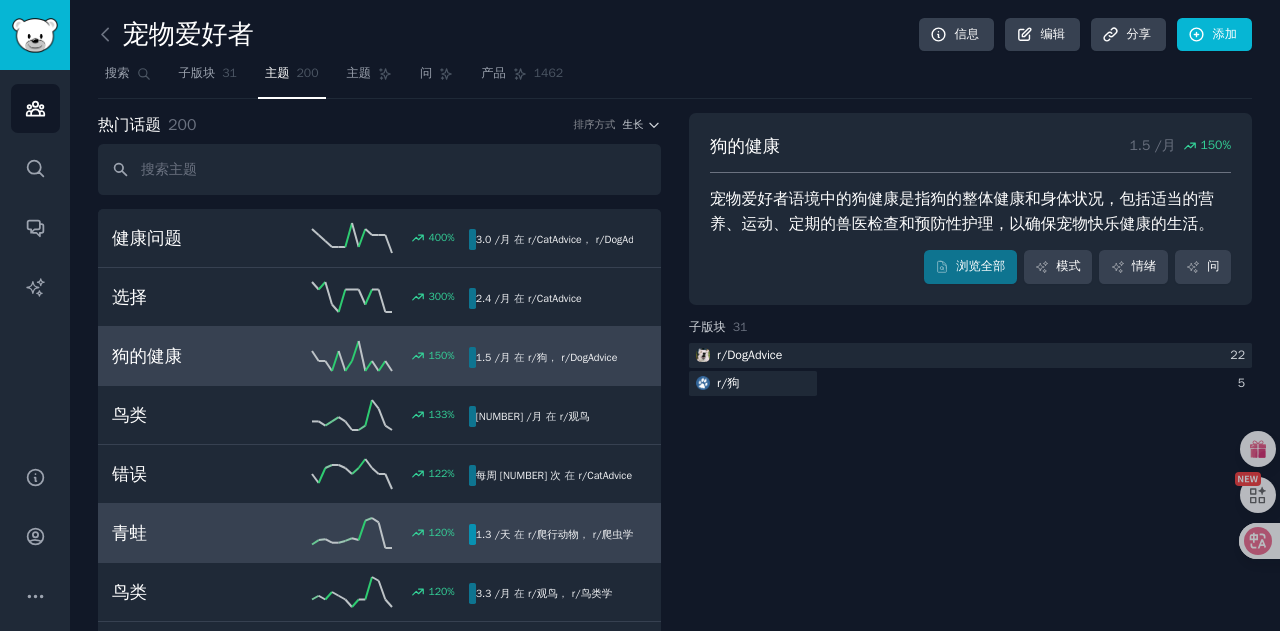 click on "120  %" at bounding box center [379, 533] 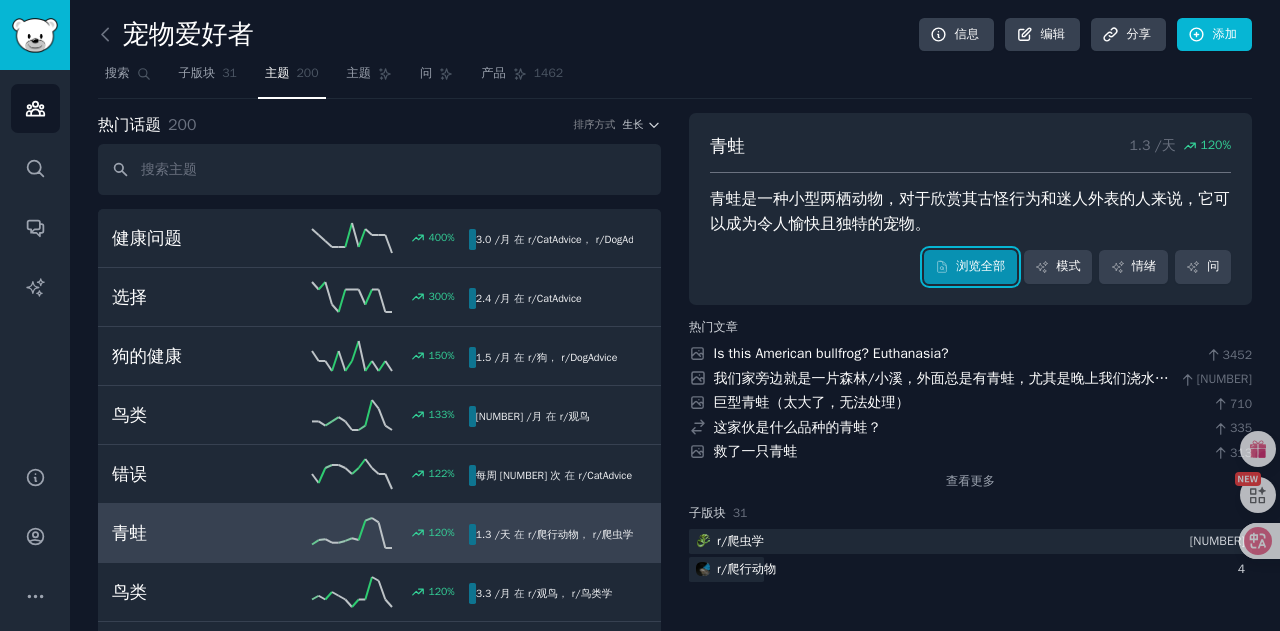 click on "浏览全部" at bounding box center (970, 267) 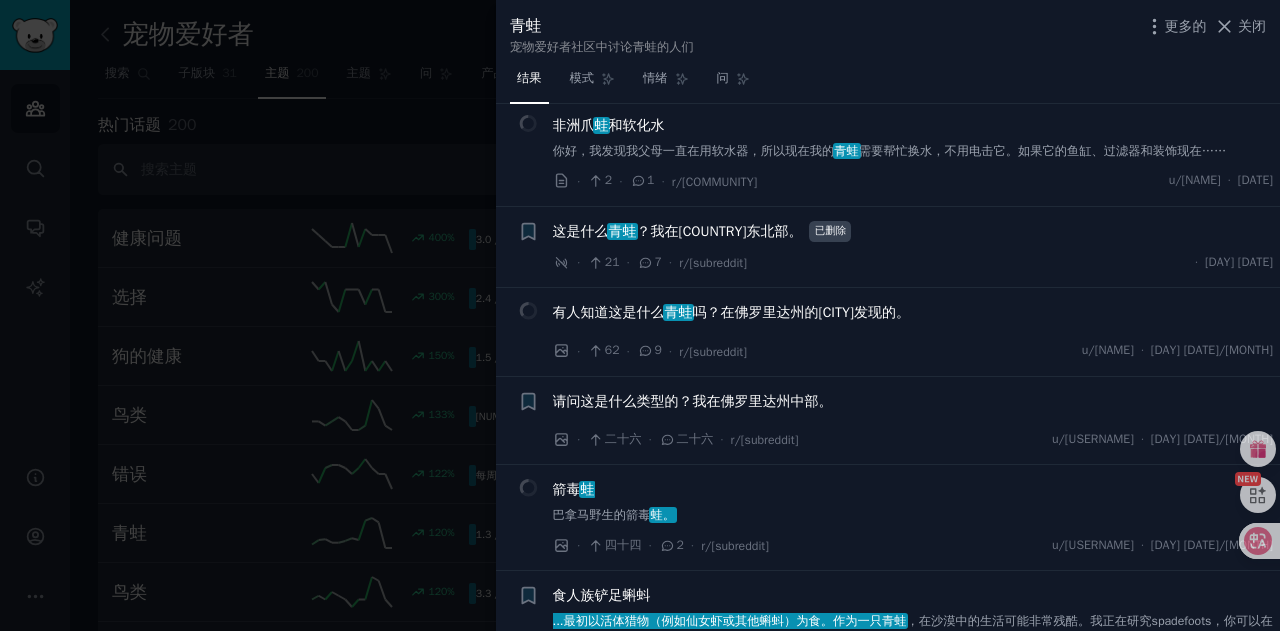 scroll, scrollTop: 1076, scrollLeft: 0, axis: vertical 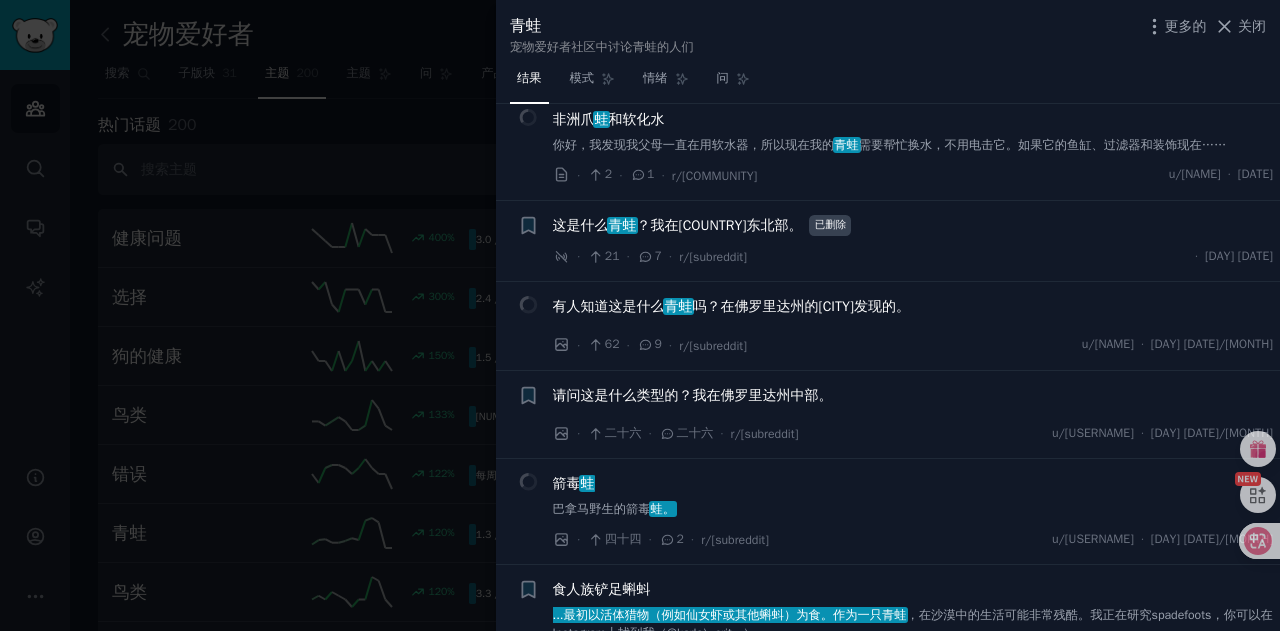 click at bounding box center (640, 315) 